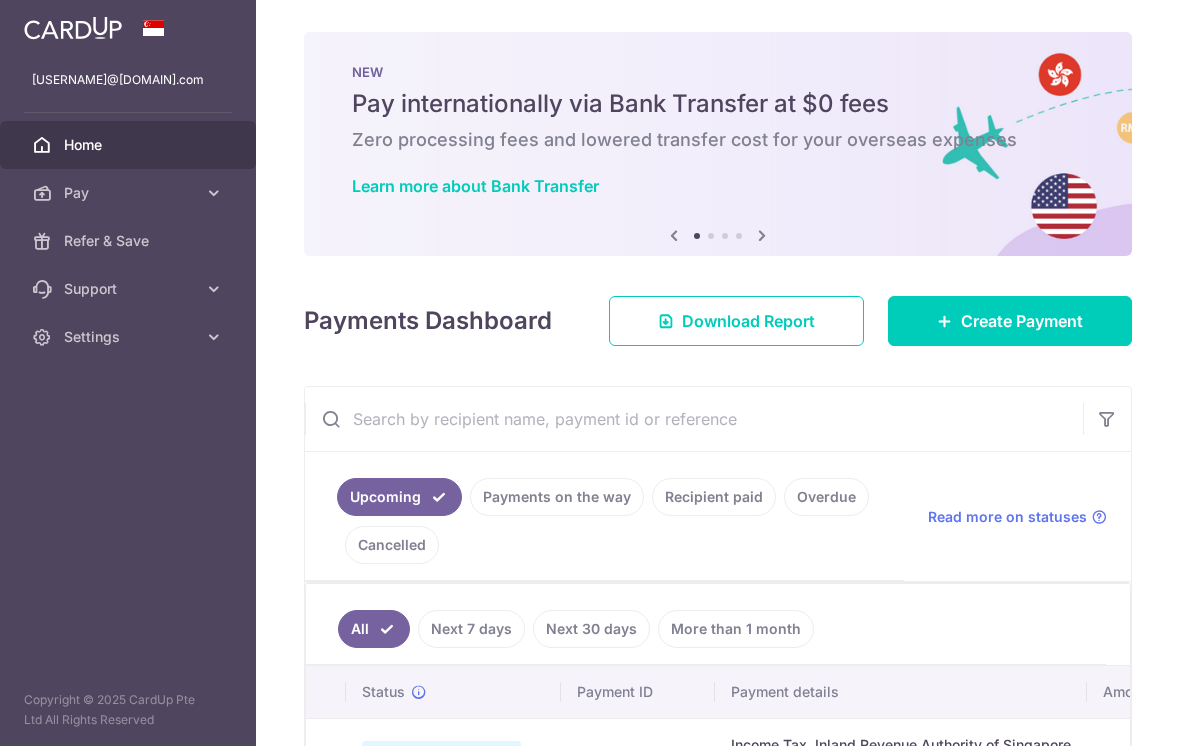 scroll, scrollTop: 0, scrollLeft: 0, axis: both 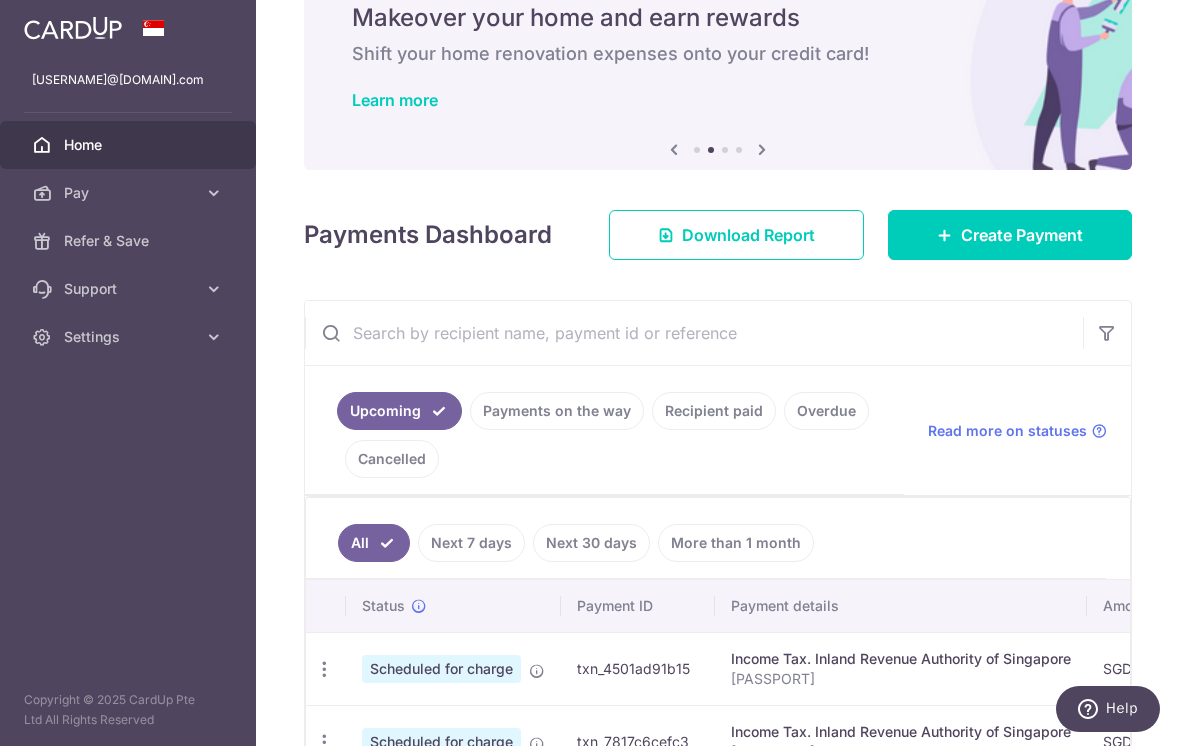 click on "Create Payment" at bounding box center [1022, 235] 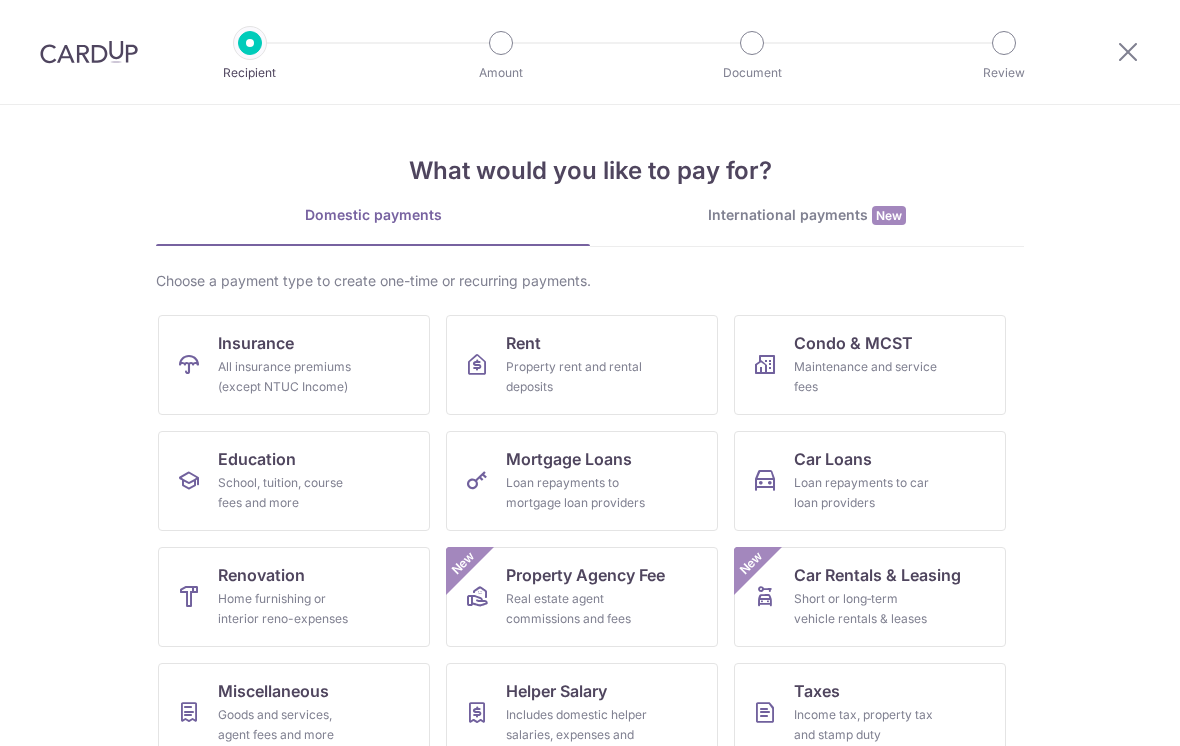 scroll, scrollTop: 0, scrollLeft: 0, axis: both 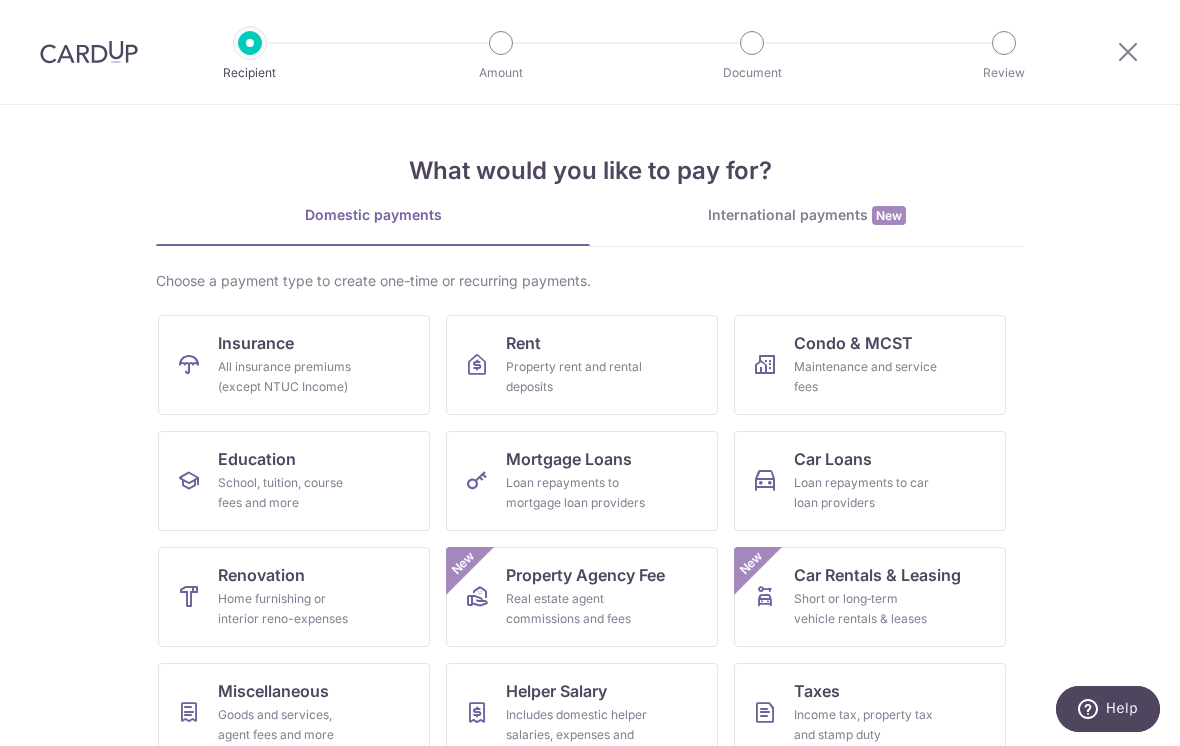 click on "Renovation Home furnishing or interior reno-expenses" at bounding box center [294, 597] 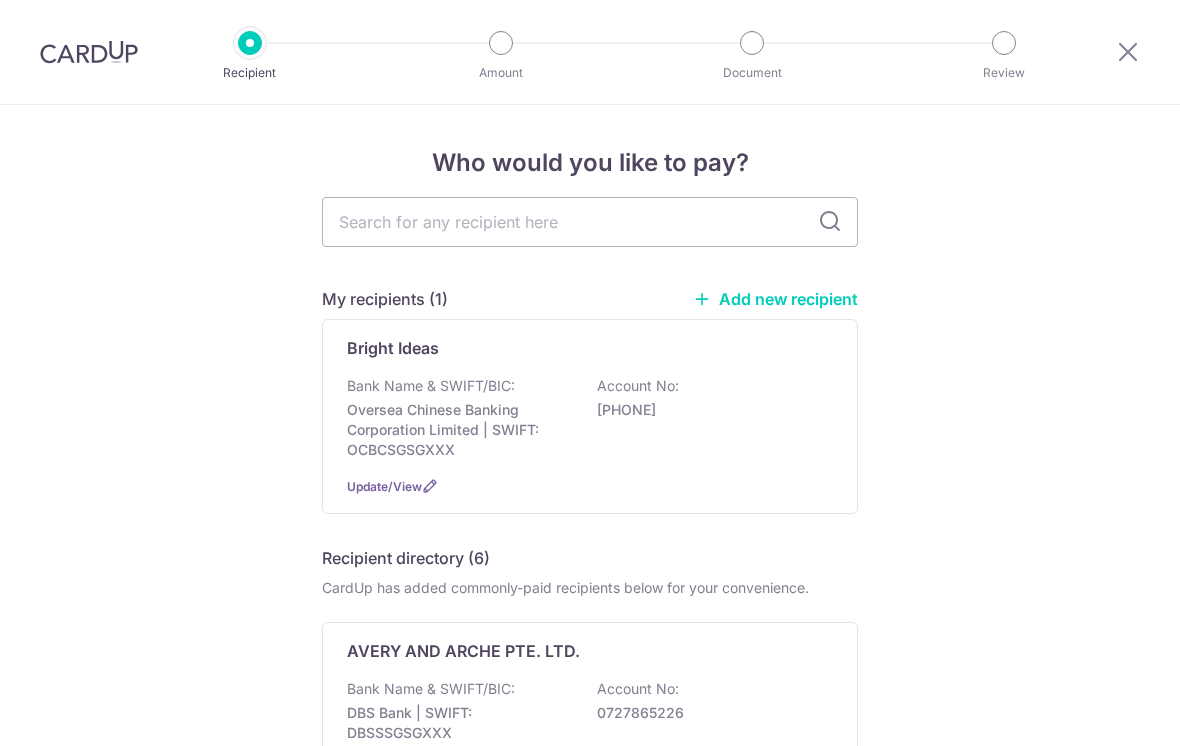 scroll, scrollTop: 0, scrollLeft: 0, axis: both 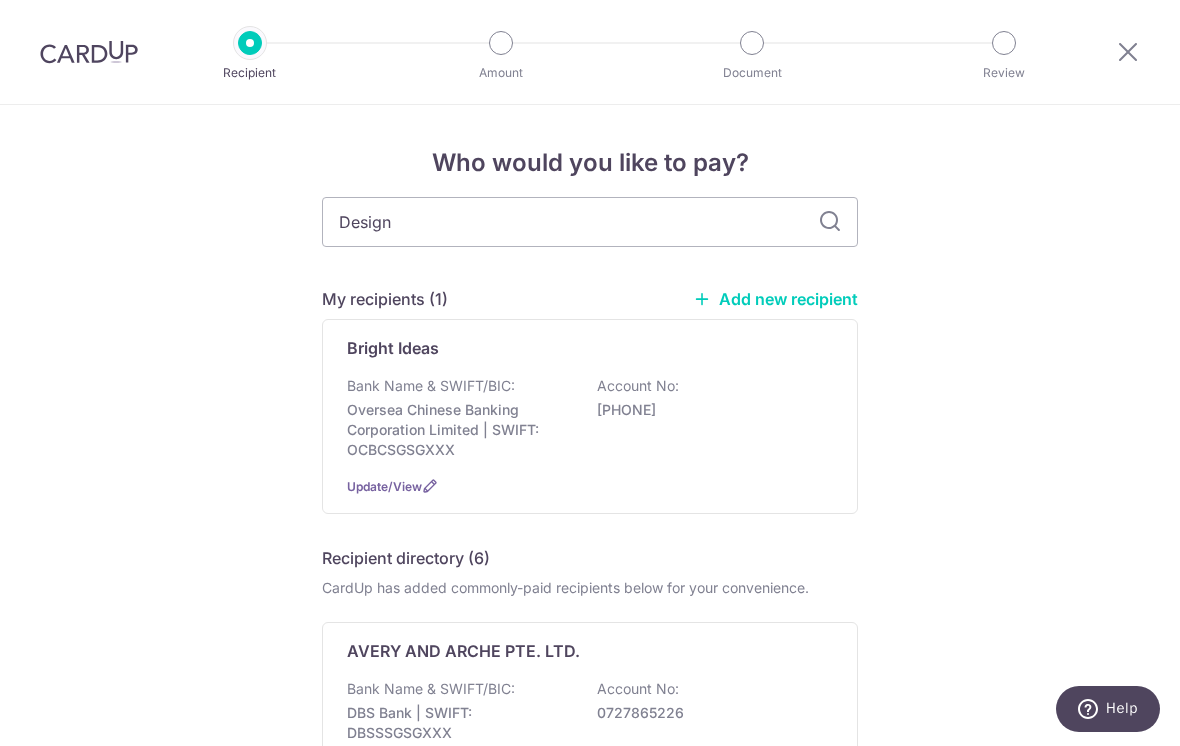 type on "Design" 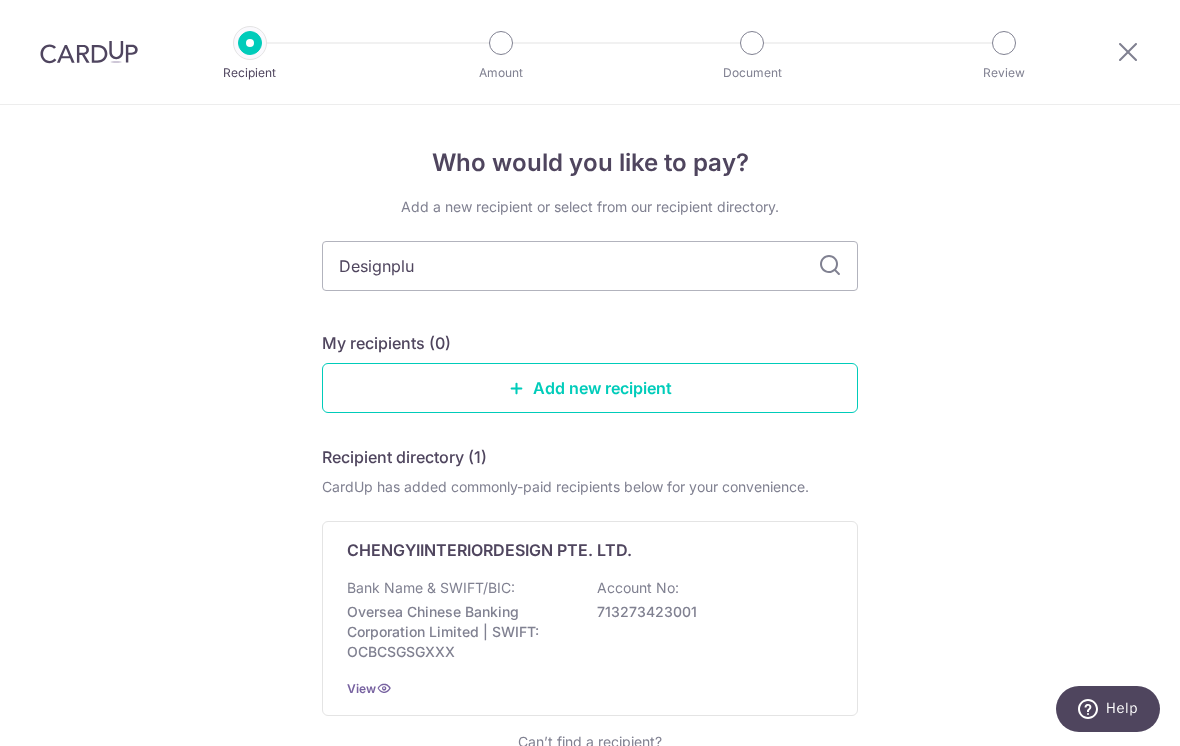 type on "Designplus" 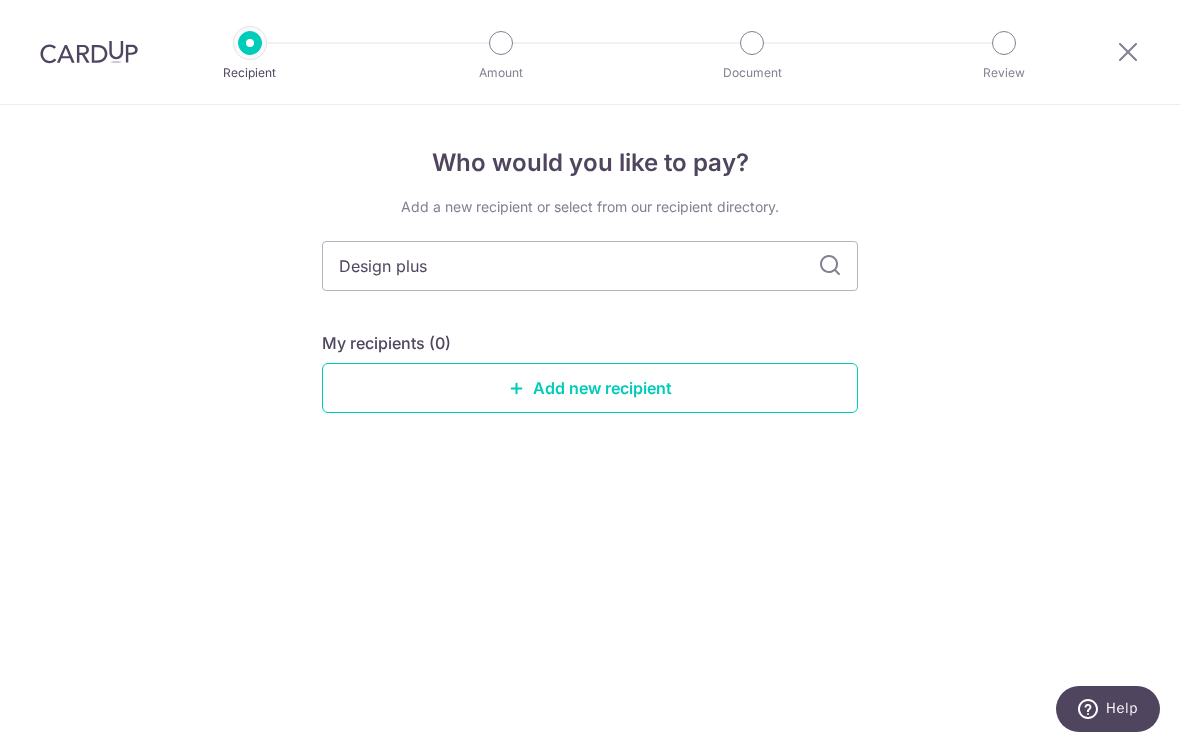 type on "Design plus" 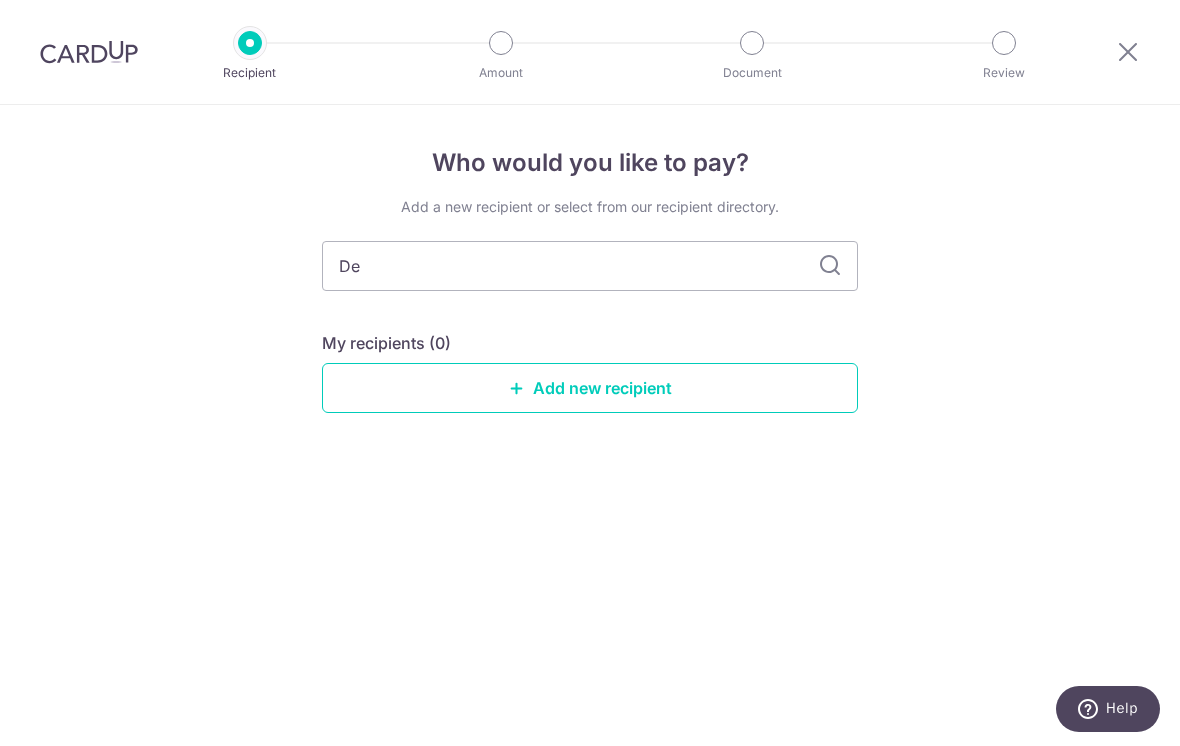 type on "D" 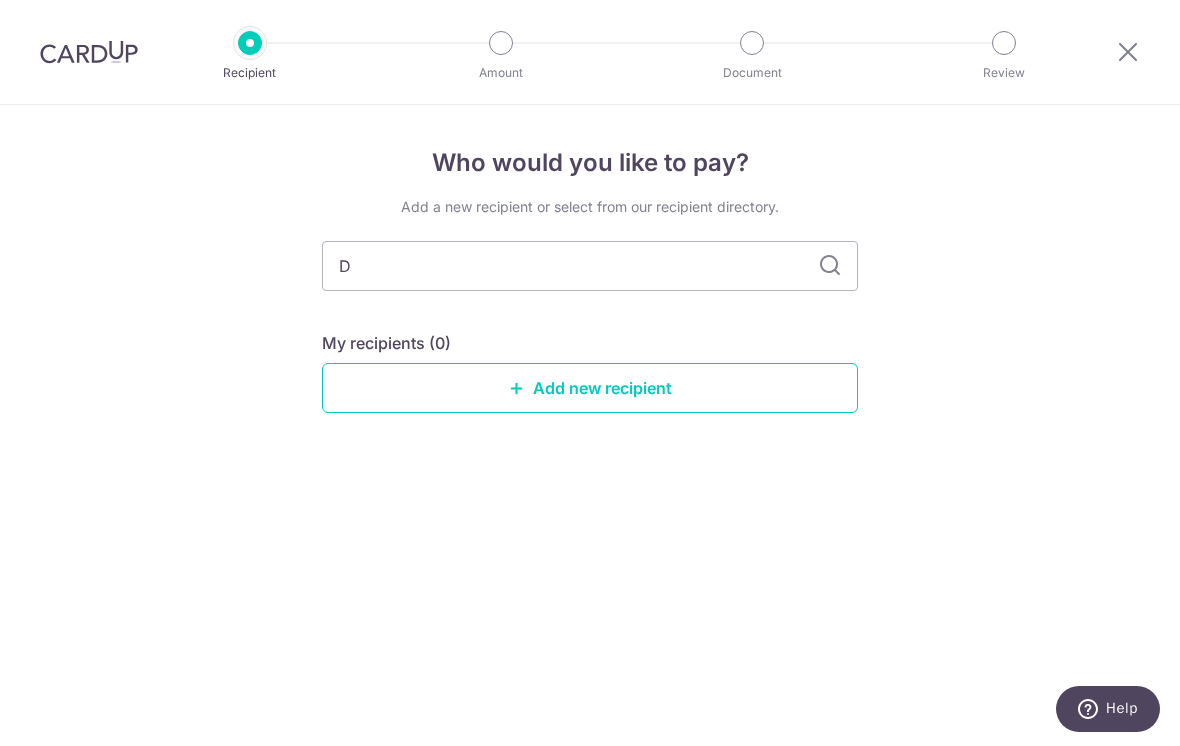 type 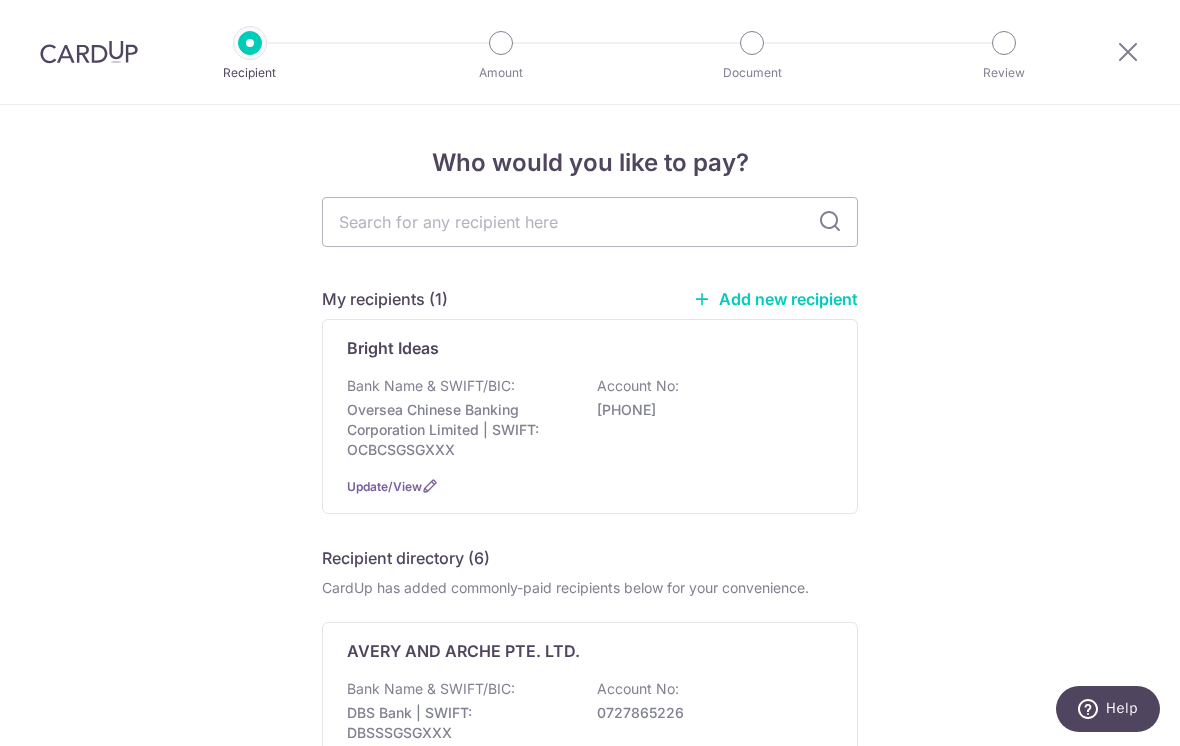 click on "Account No:" at bounding box center [638, 386] 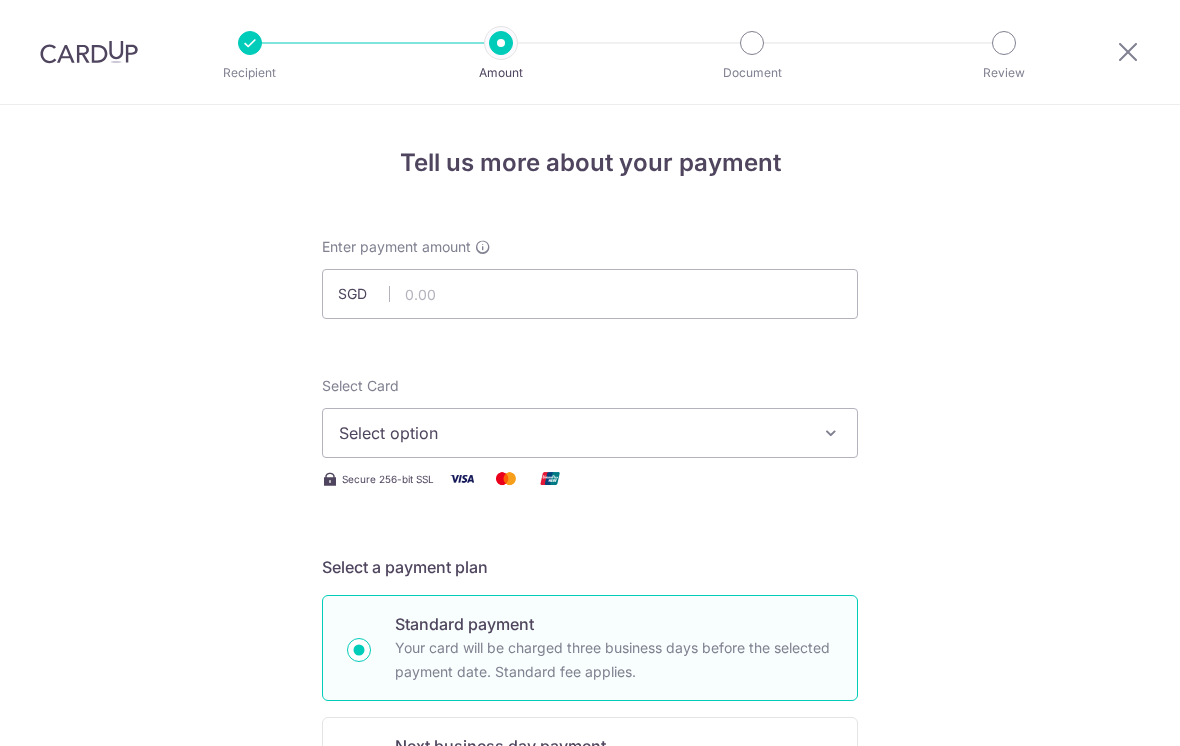 scroll, scrollTop: 0, scrollLeft: 0, axis: both 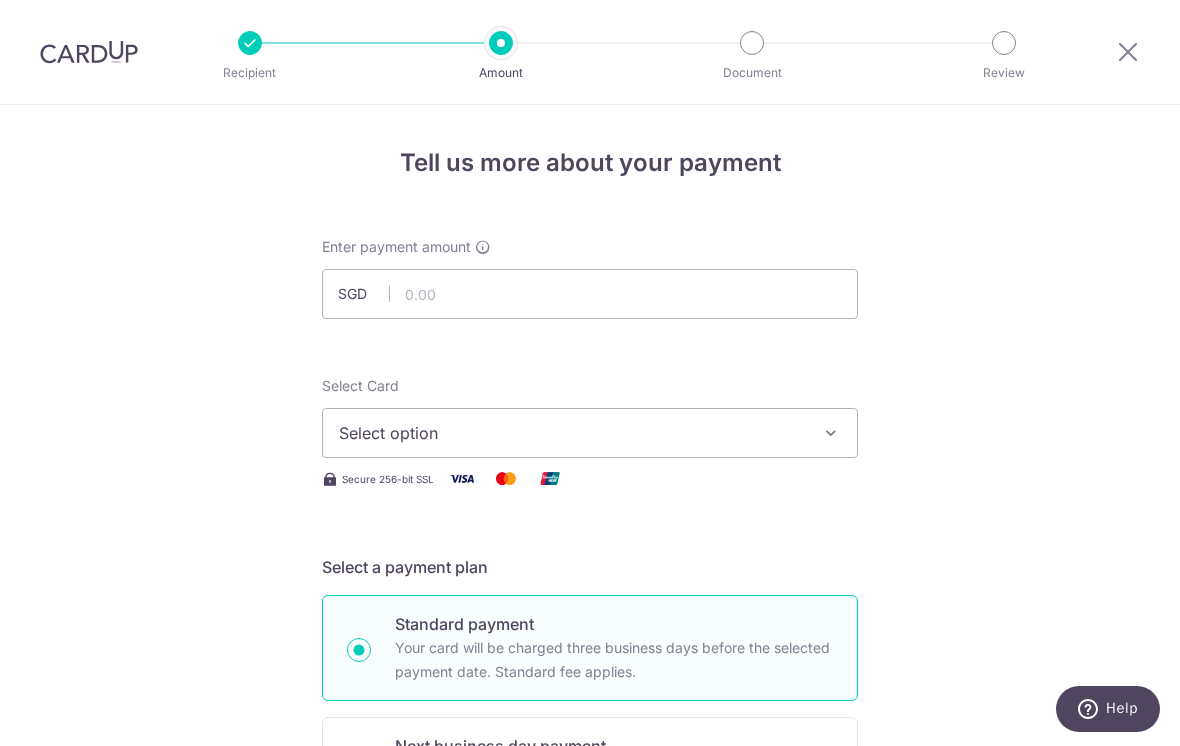 click at bounding box center [250, 43] 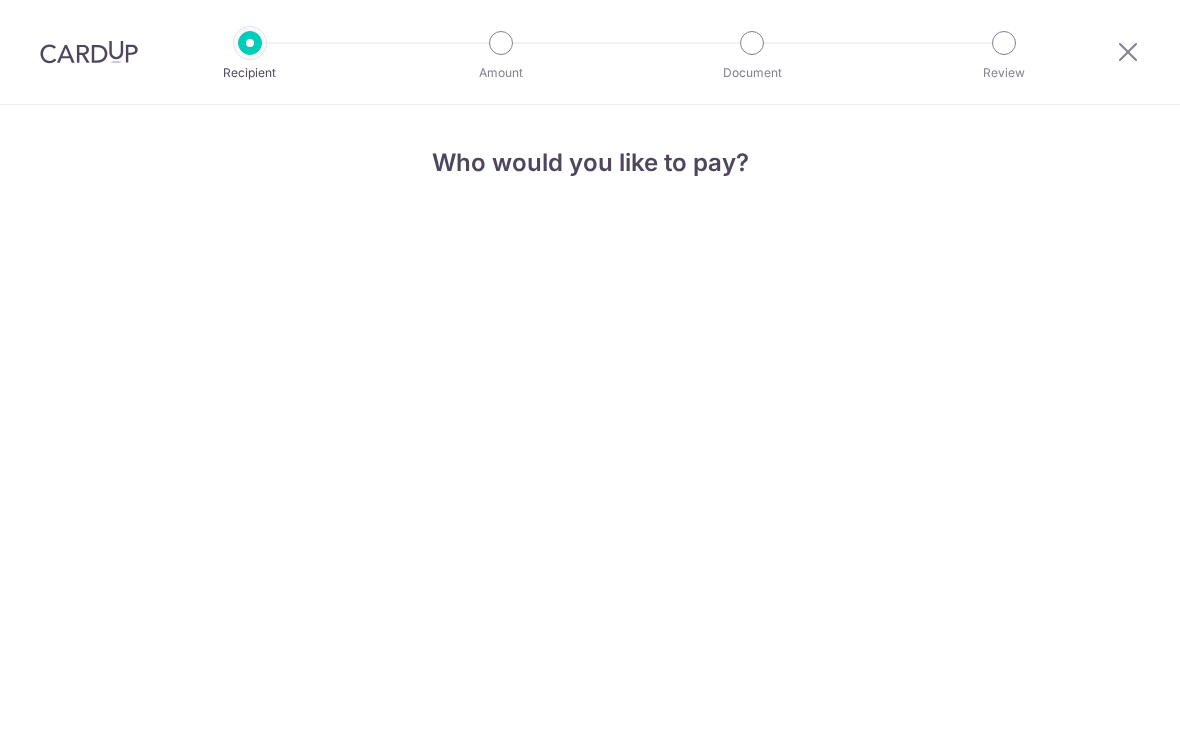 scroll, scrollTop: 0, scrollLeft: 0, axis: both 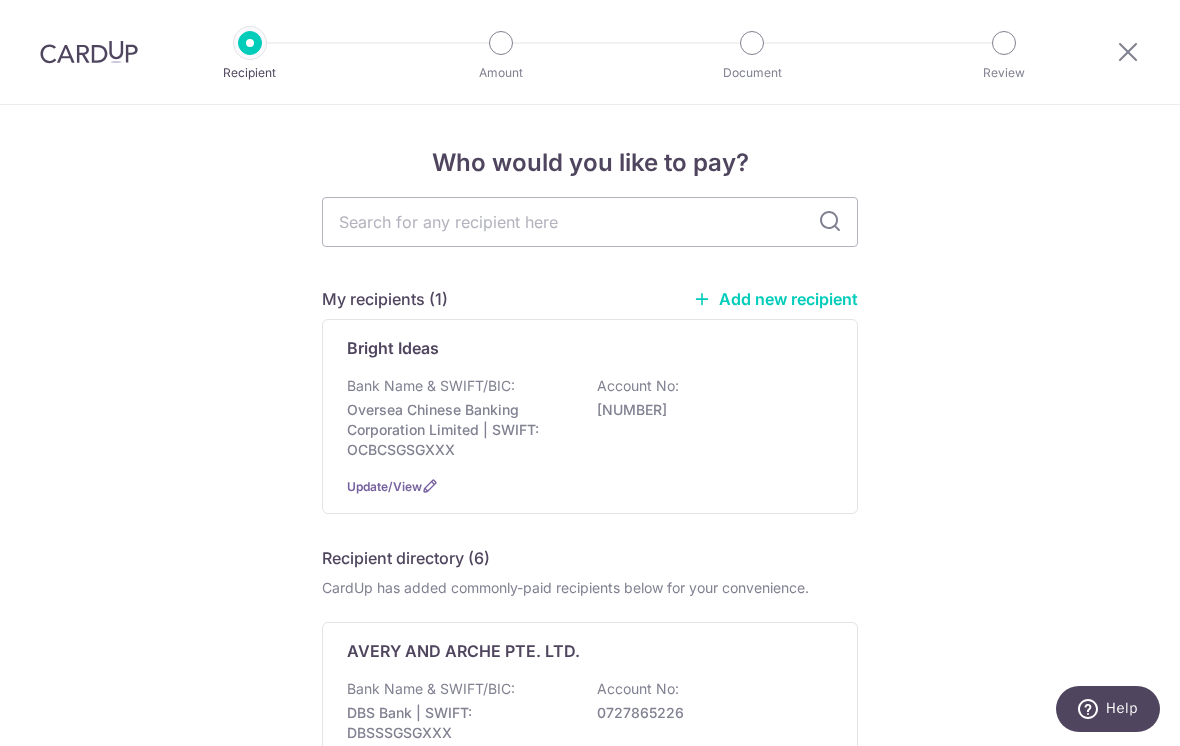 click on "Add new recipient" at bounding box center (775, 299) 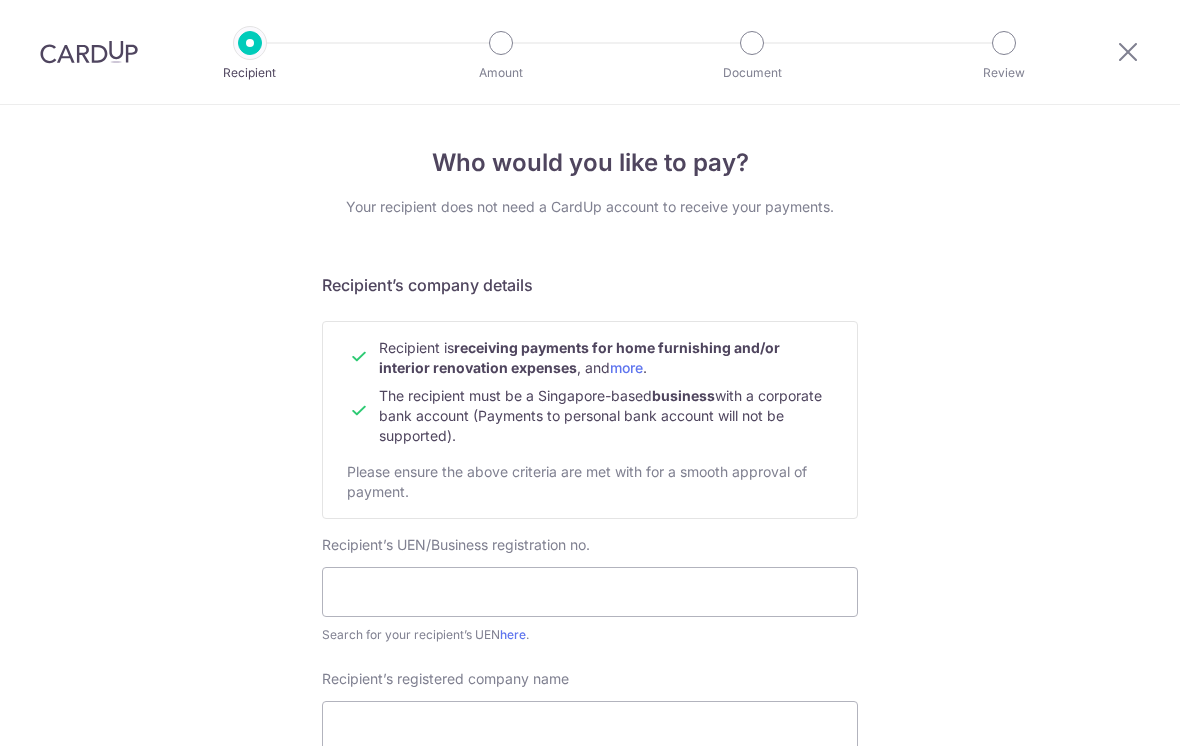 scroll, scrollTop: 0, scrollLeft: 0, axis: both 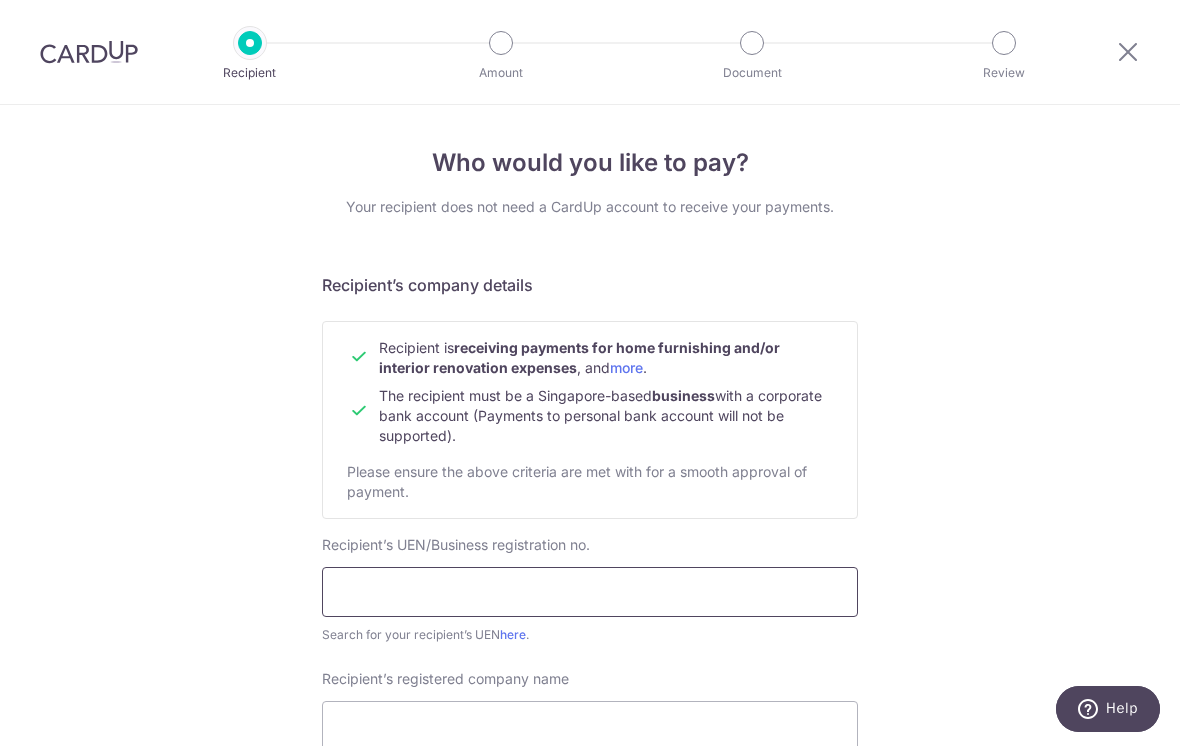 click at bounding box center [590, 592] 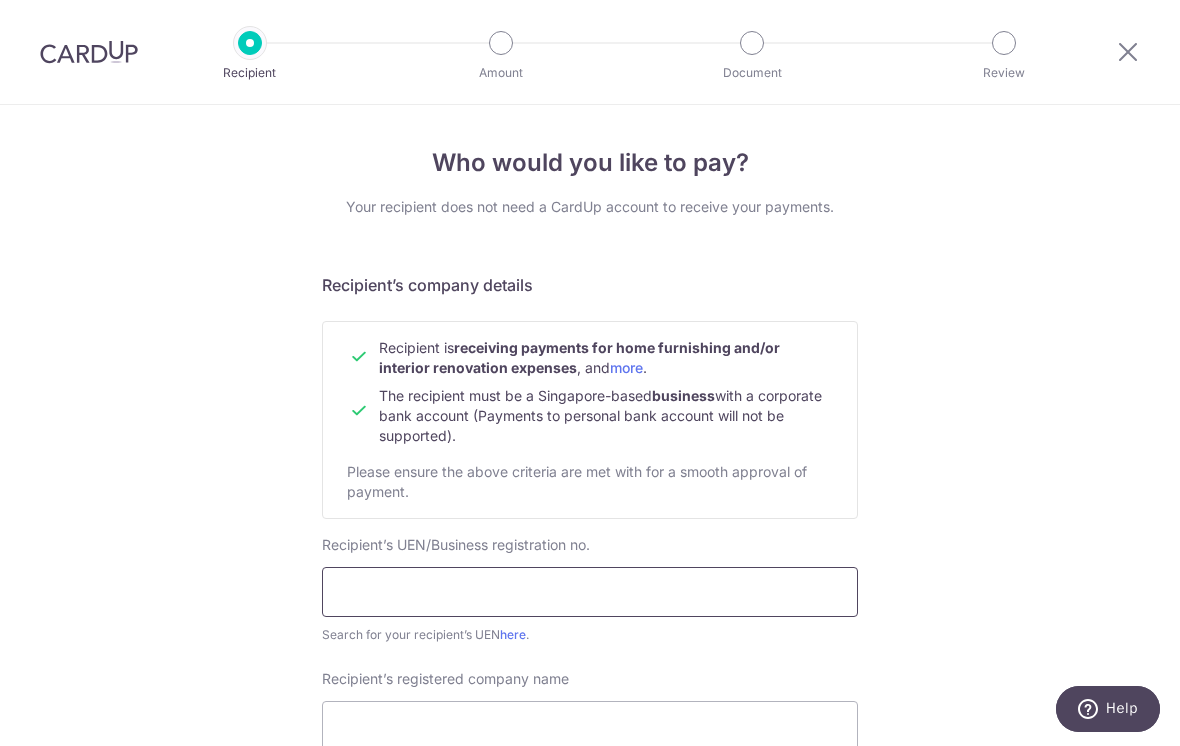 paste on "201937838G" 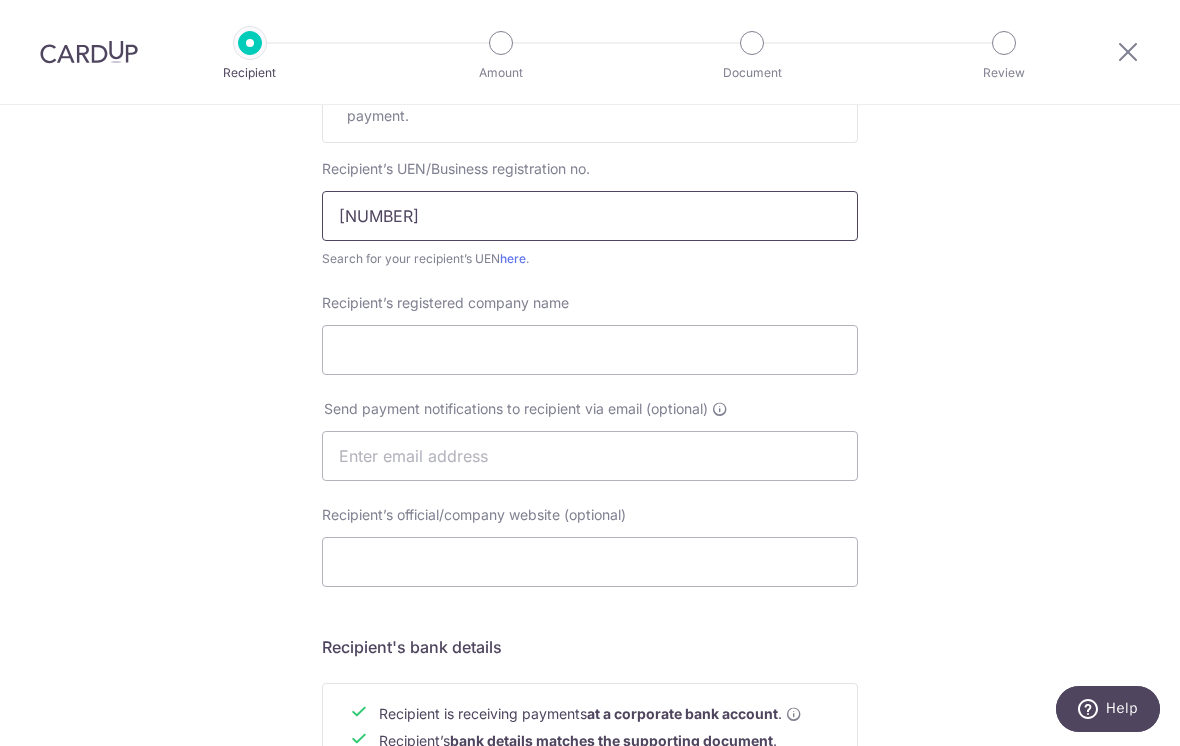 scroll, scrollTop: 380, scrollLeft: 0, axis: vertical 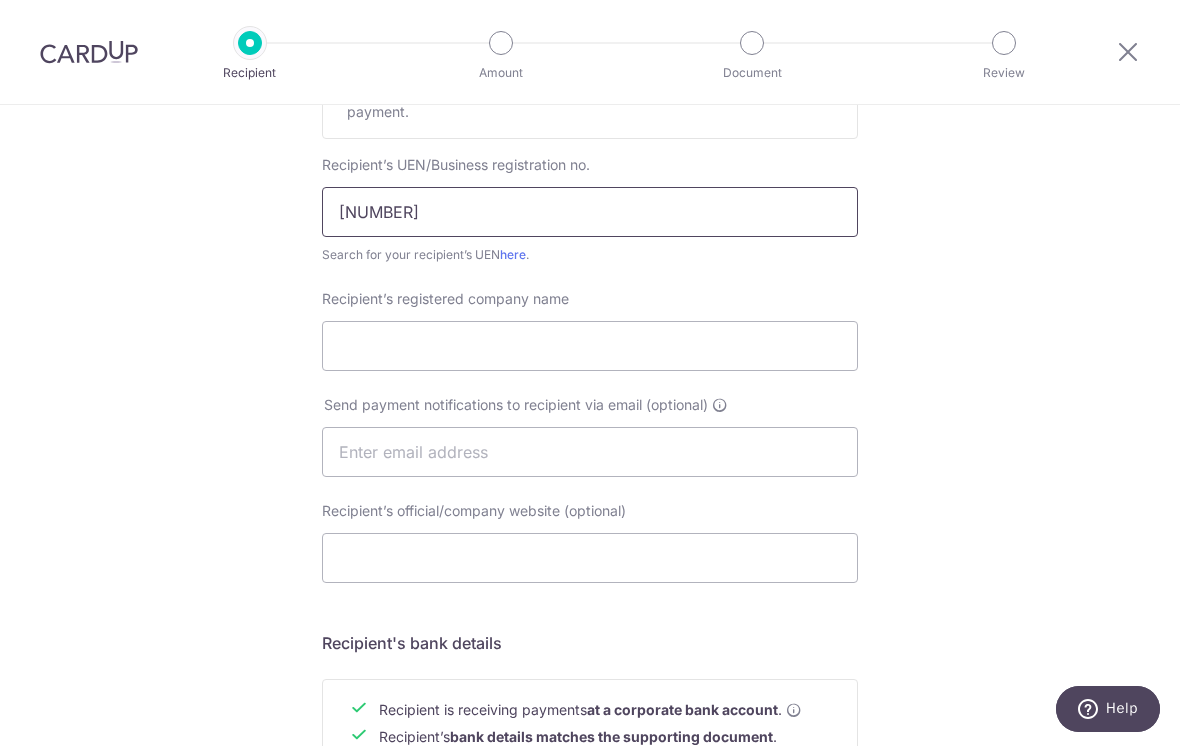 type on "201937838G" 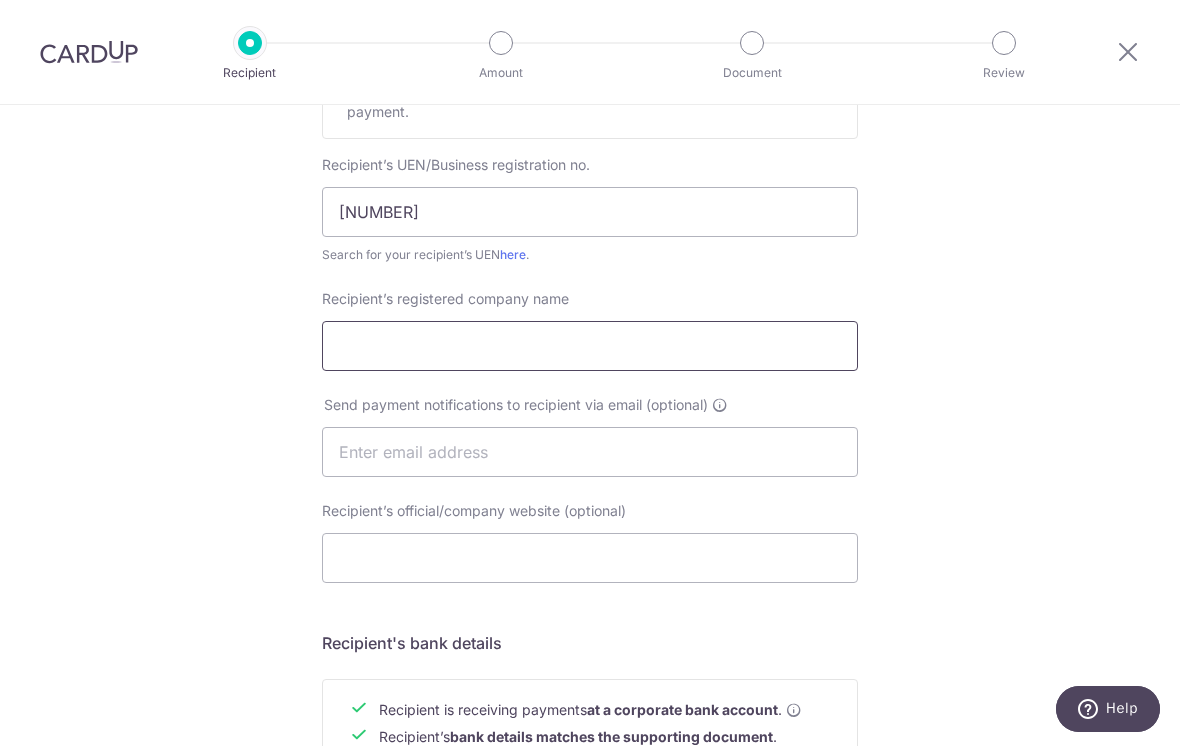 click on "Recipient’s registered company name" at bounding box center [590, 346] 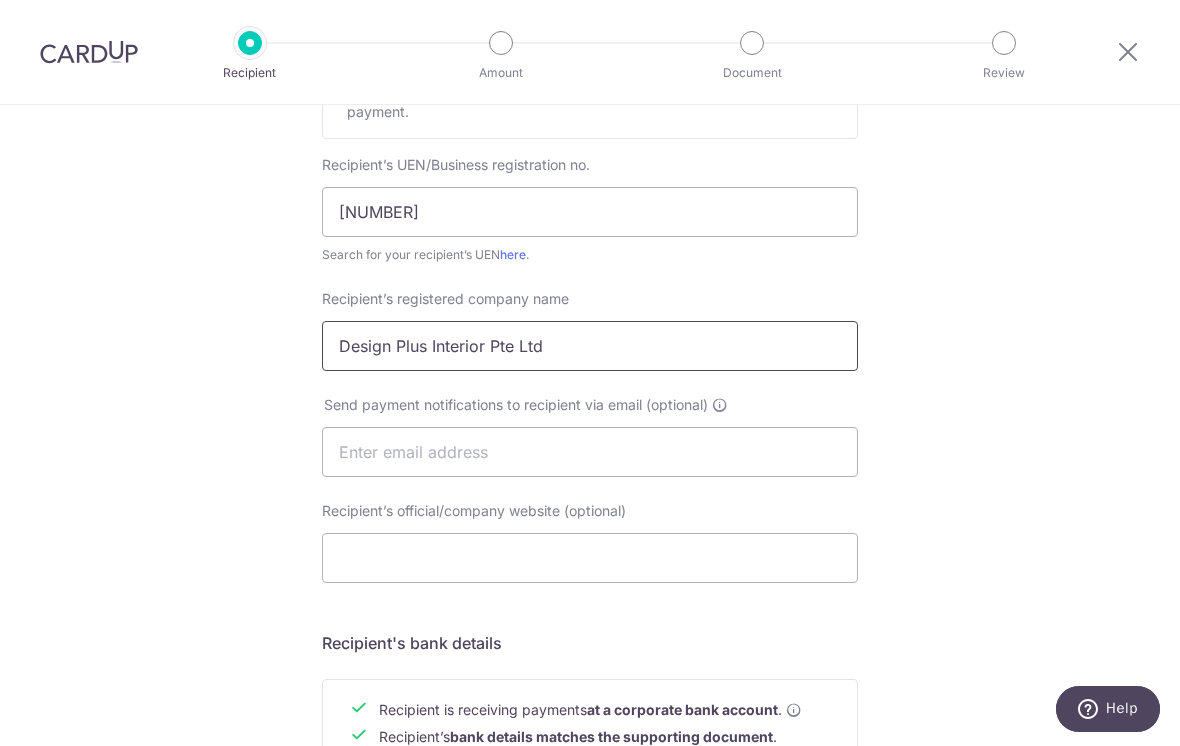 type on "Design Plus Interior Pte Ltd" 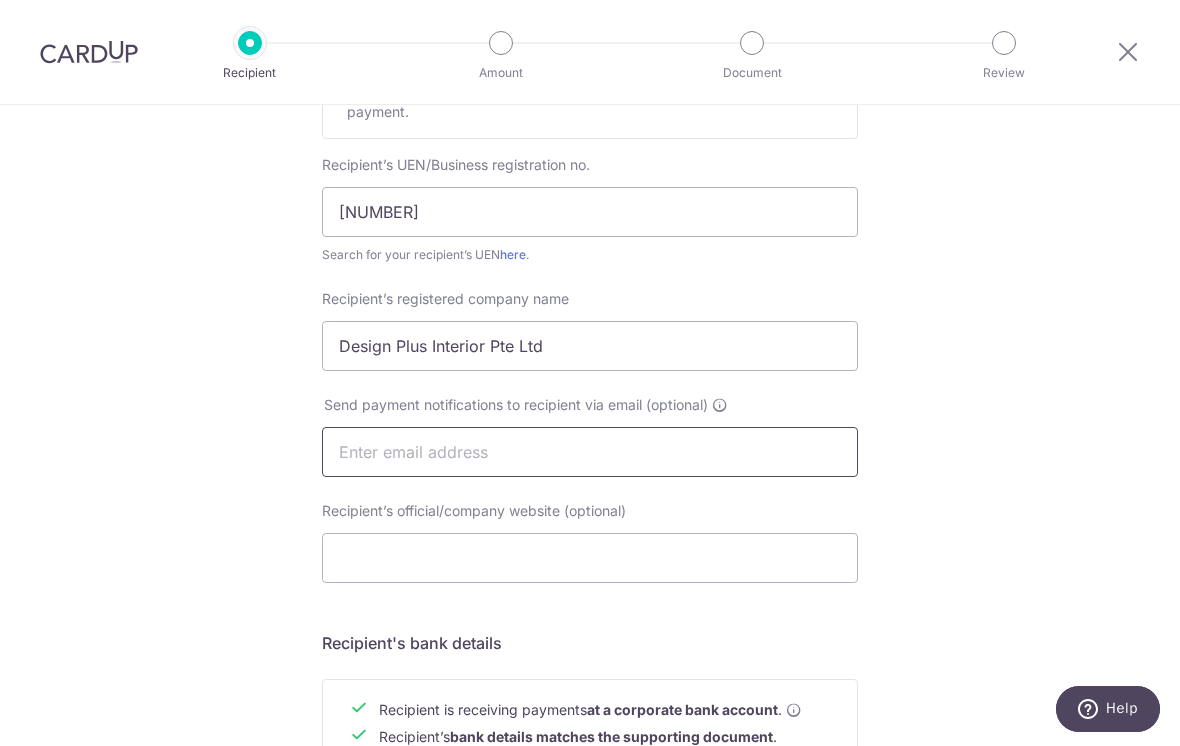 click at bounding box center (590, 452) 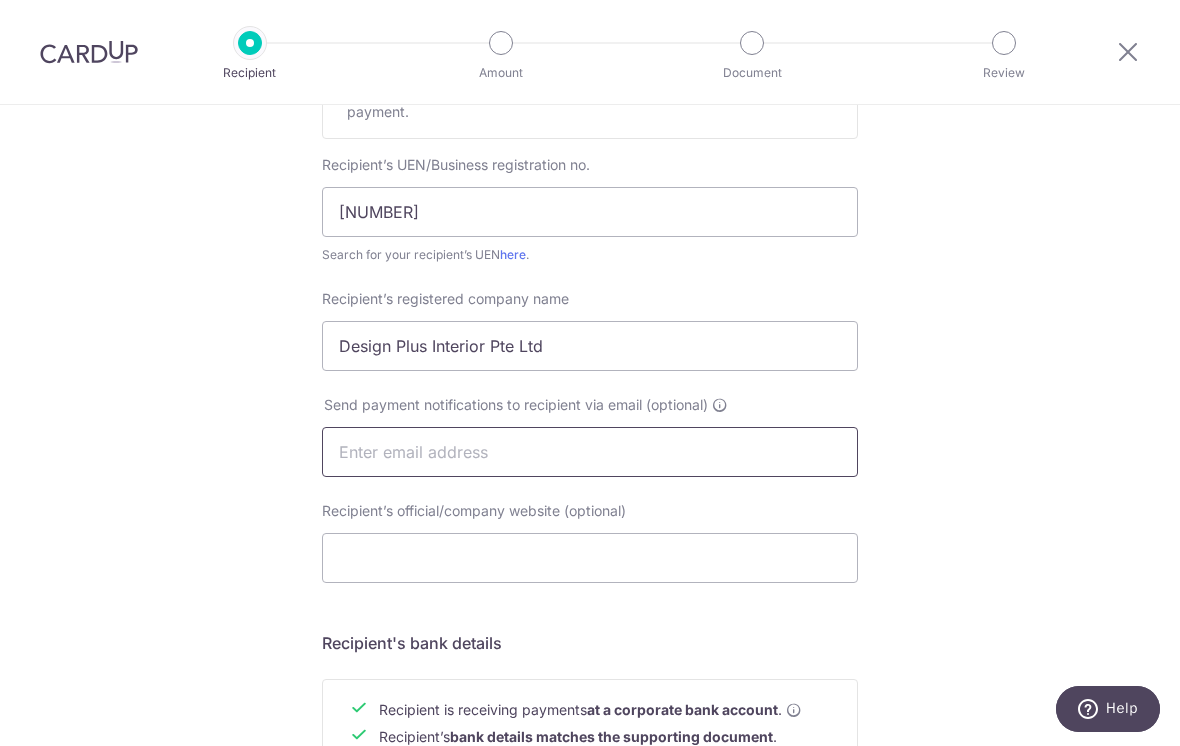 click at bounding box center (590, 452) 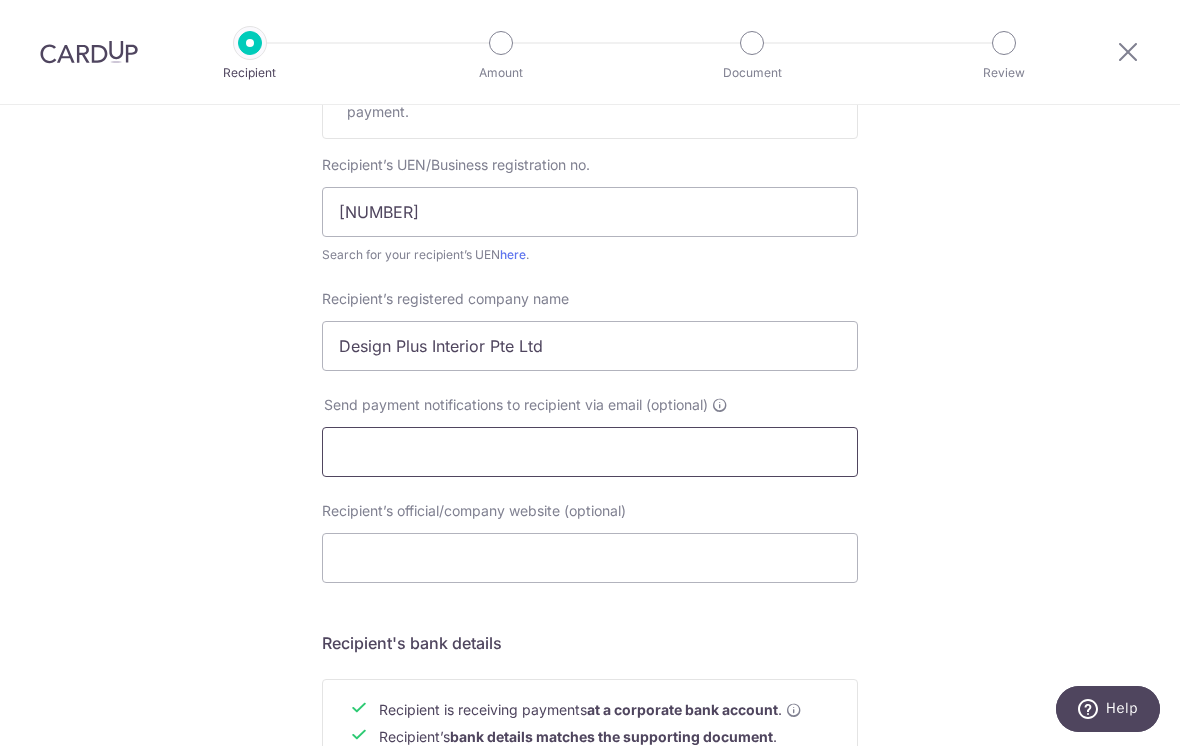 paste on "eugene.soh@designplus.sg" 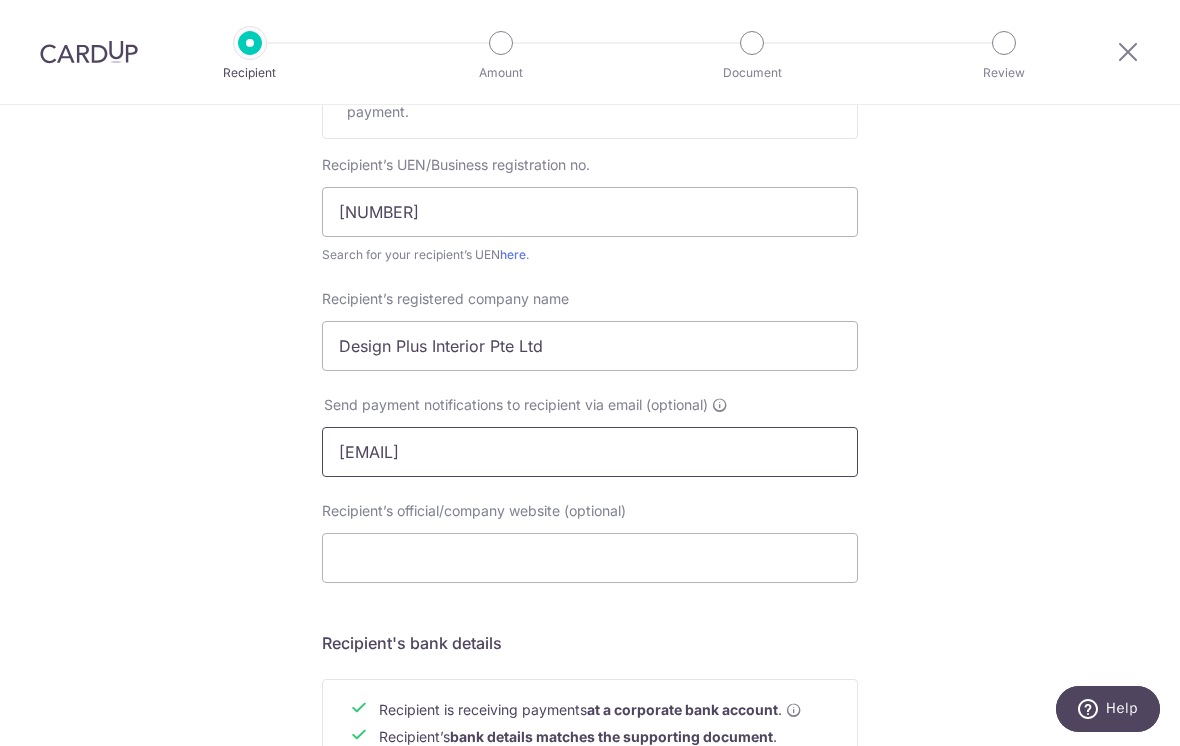 paste on "eugene.soh@designplus.sg" 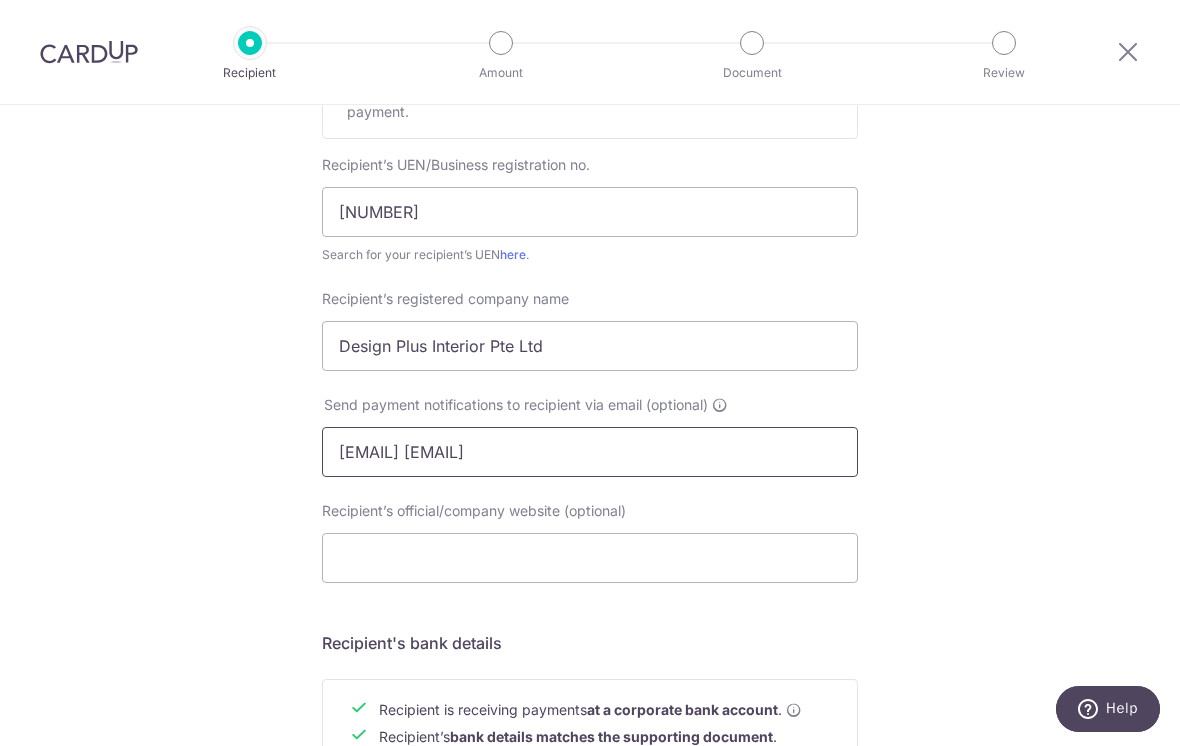 paste 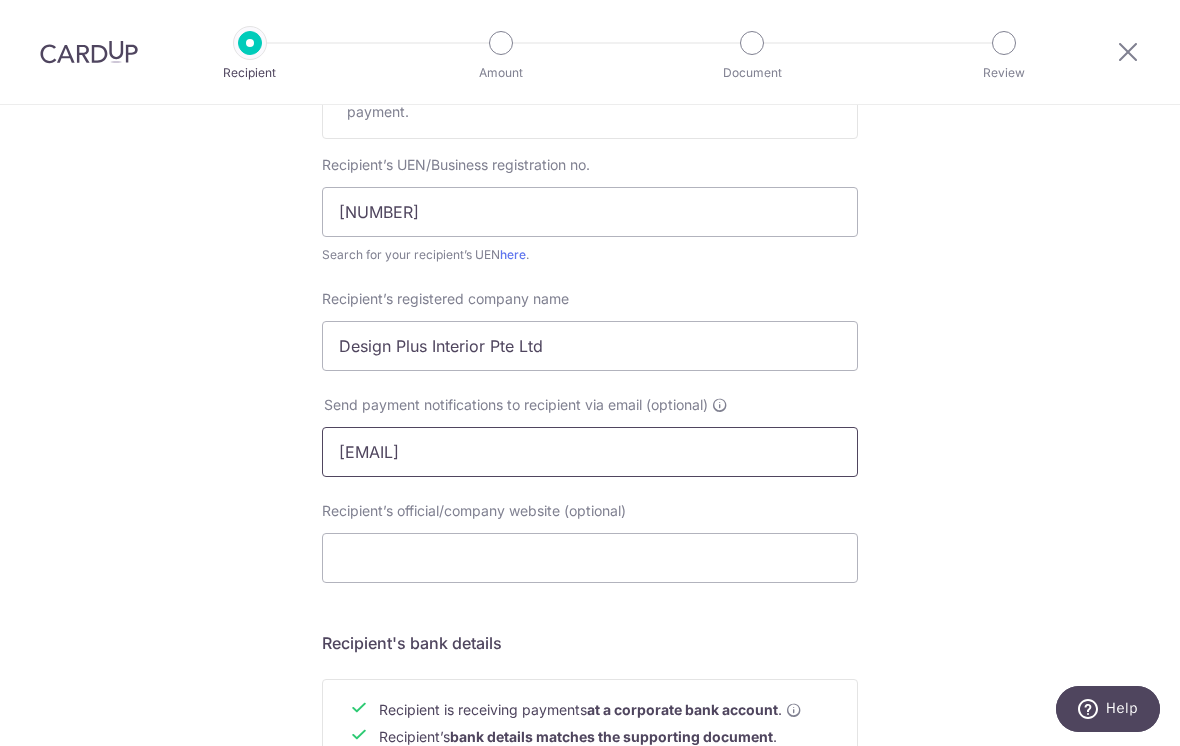 type on "eugene.soh@designplus.sg" 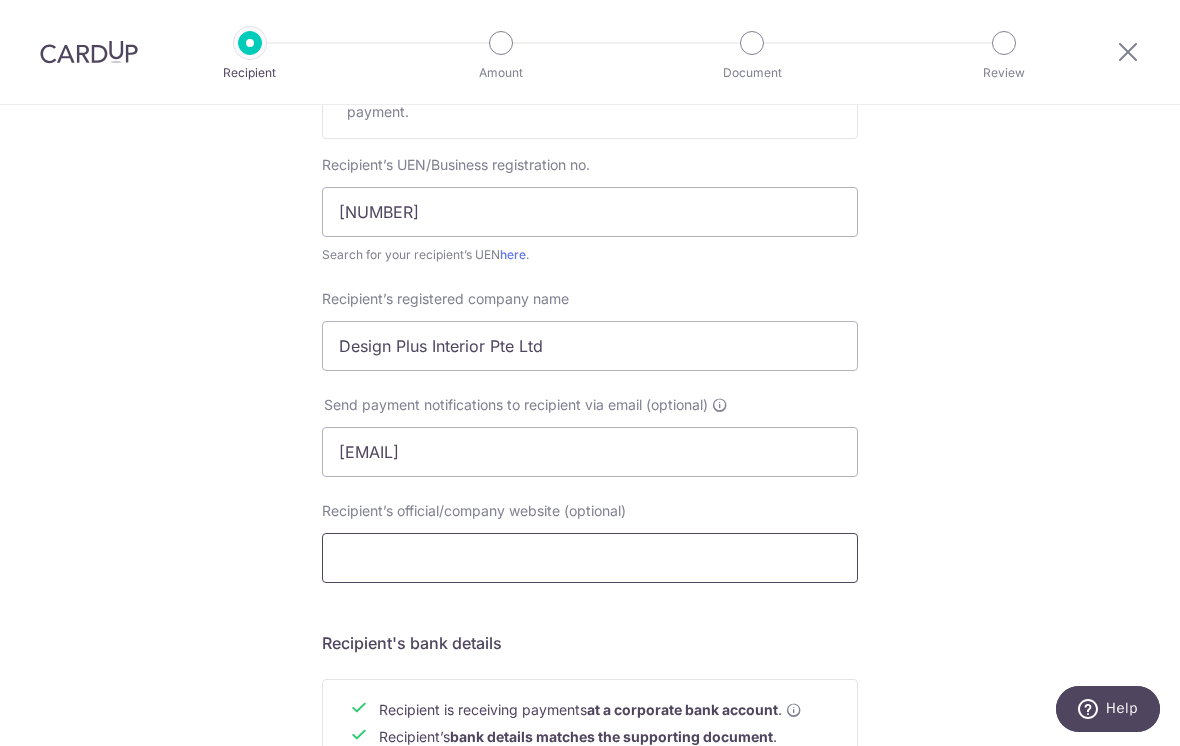 click on "Recipient’s official/company website (optional)" at bounding box center (590, 558) 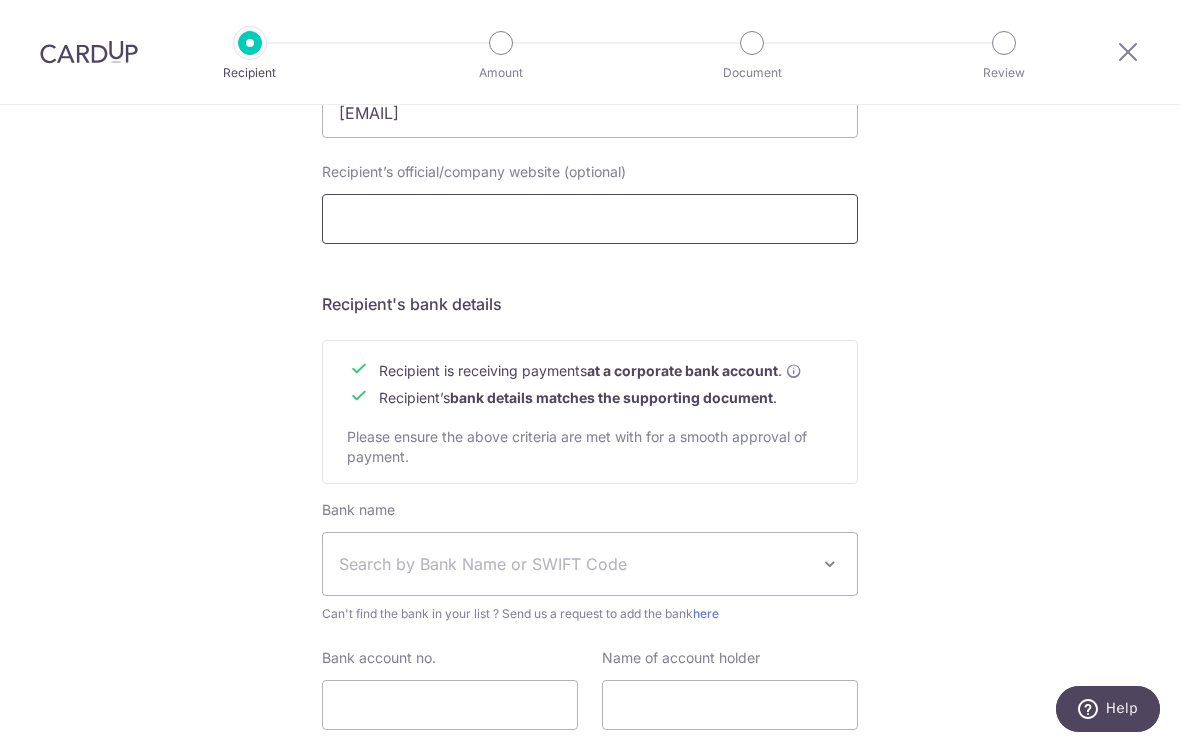scroll, scrollTop: 792, scrollLeft: 0, axis: vertical 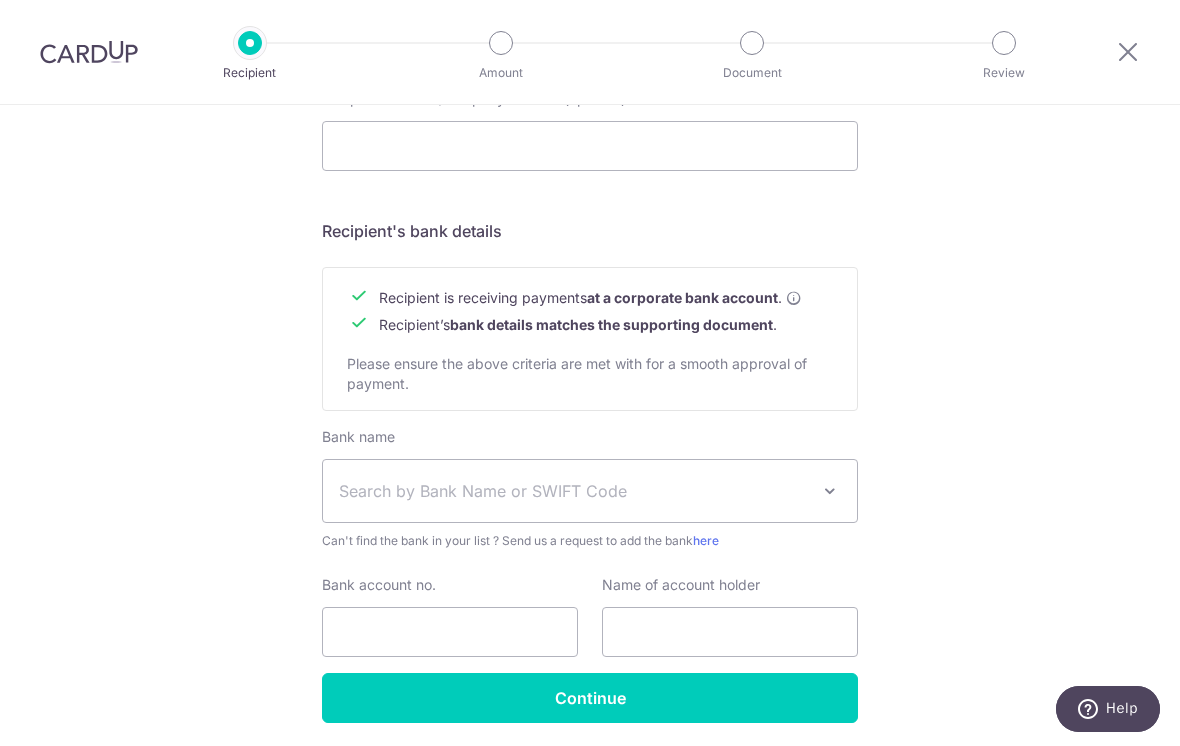 click on "Search by Bank Name or SWIFT Code" at bounding box center (574, 491) 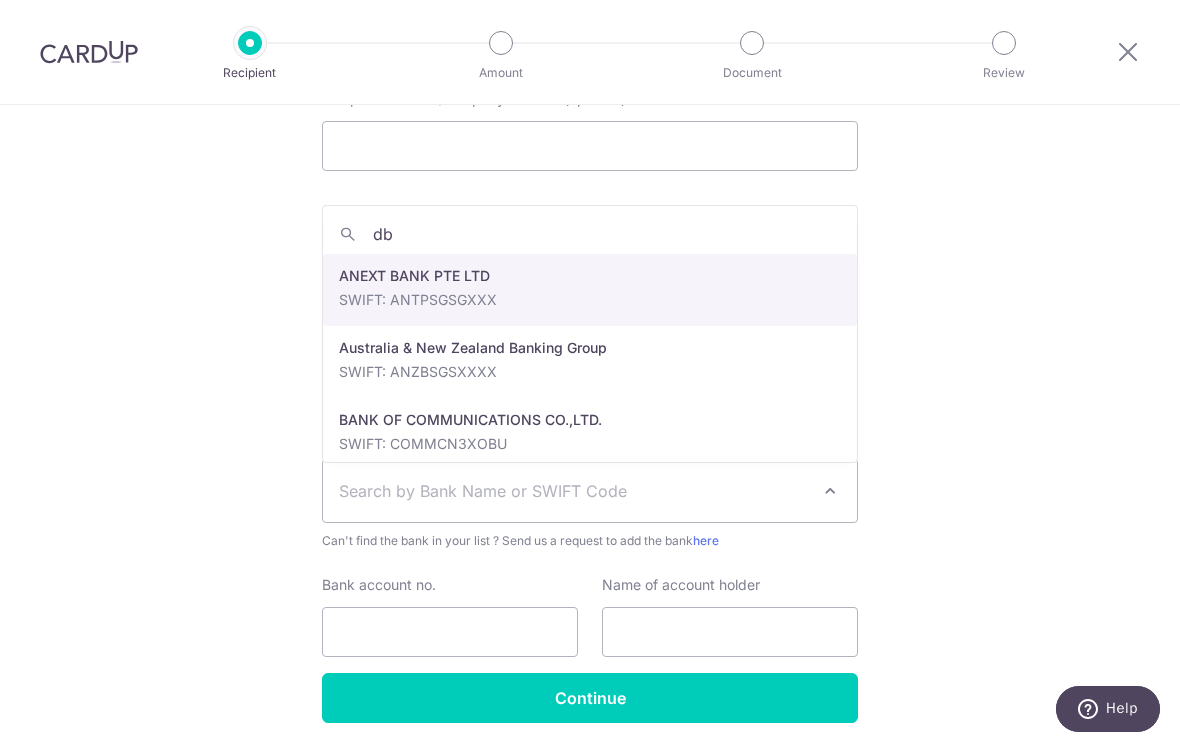 type on "dbs" 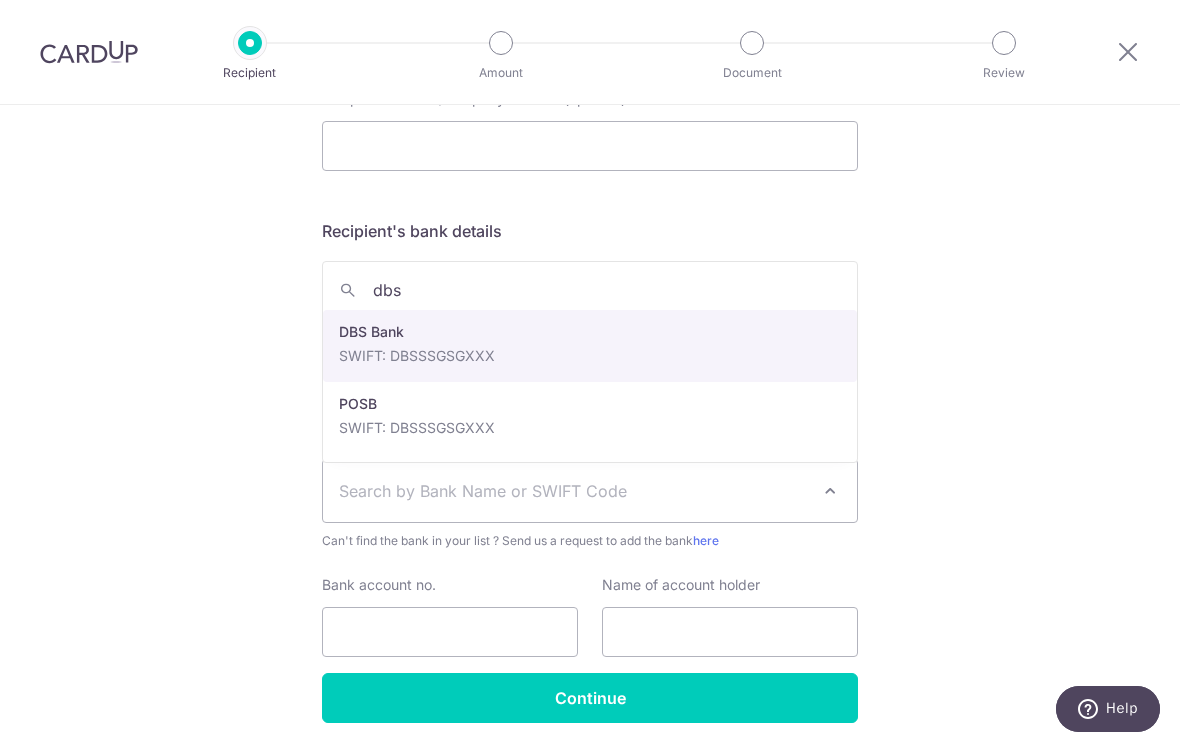 select on "6" 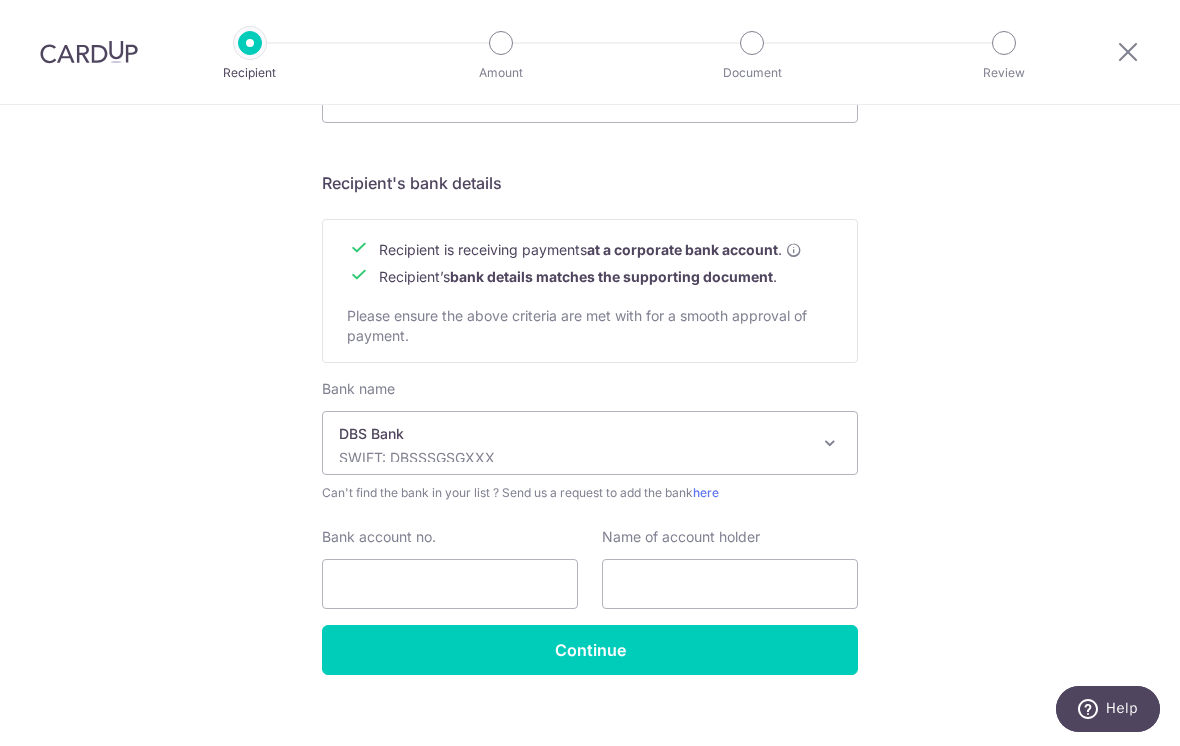 scroll, scrollTop: 839, scrollLeft: 0, axis: vertical 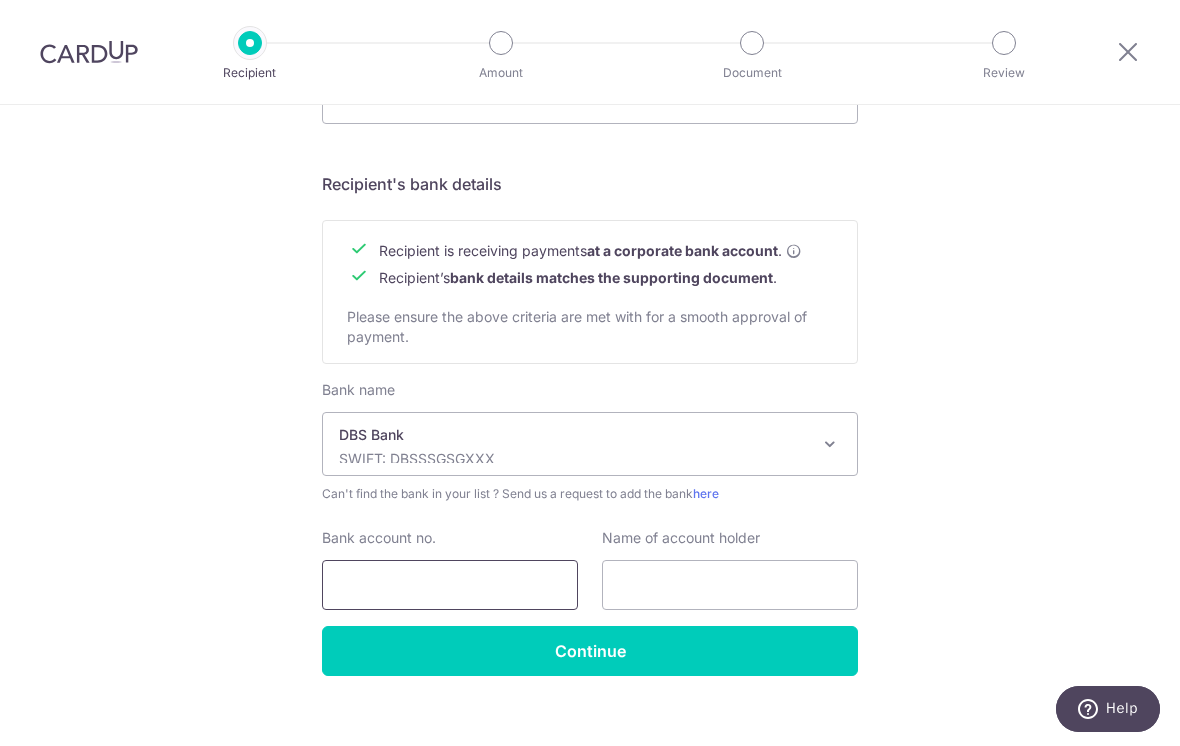 click on "Bank account no." at bounding box center [450, 585] 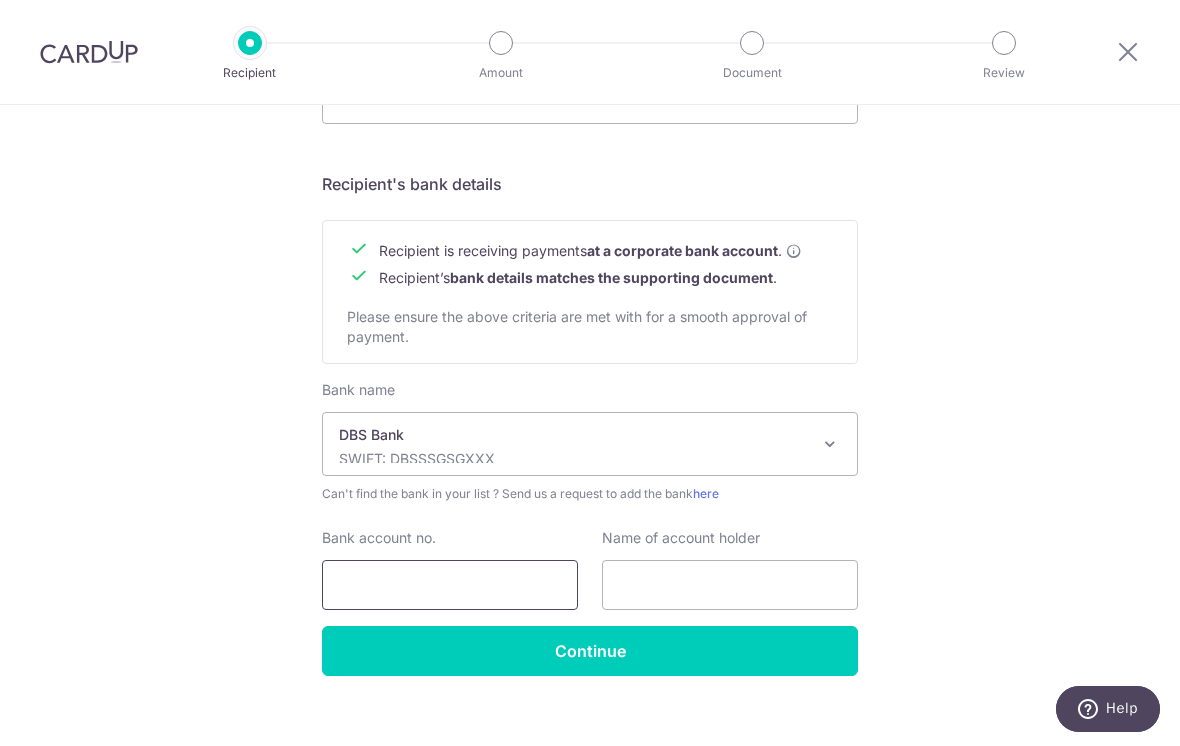 paste on "072-016612-4" 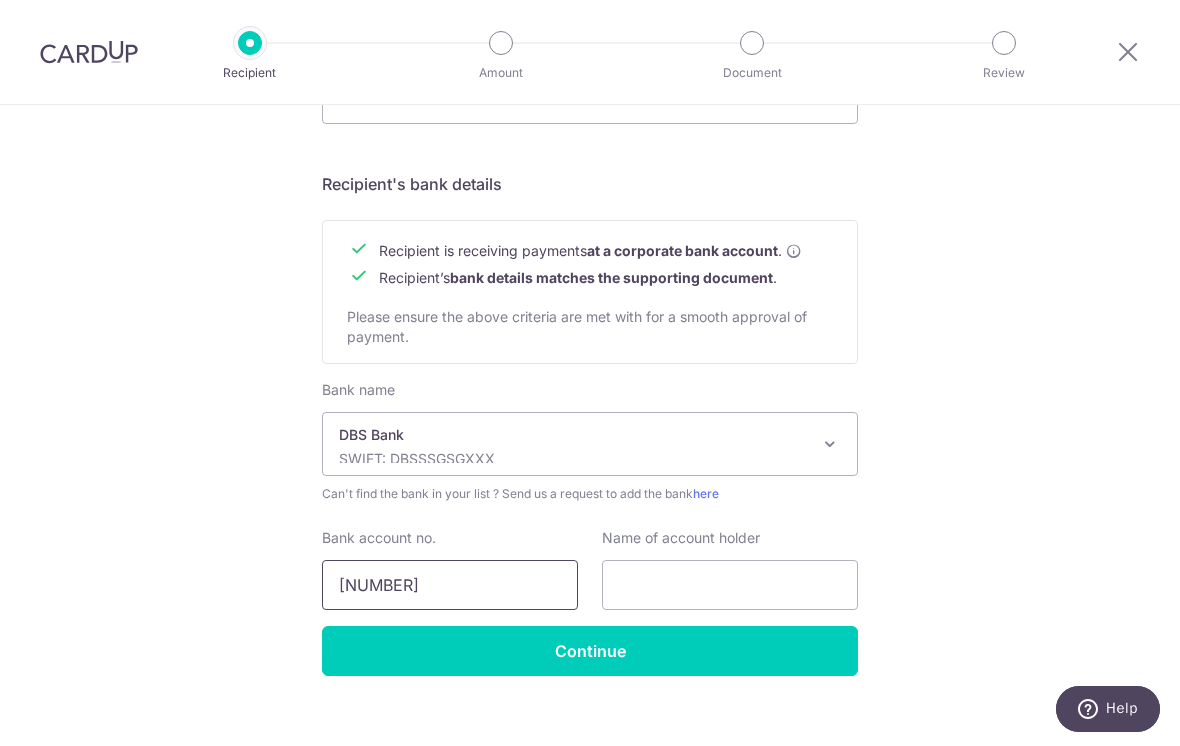 type on "0720166124" 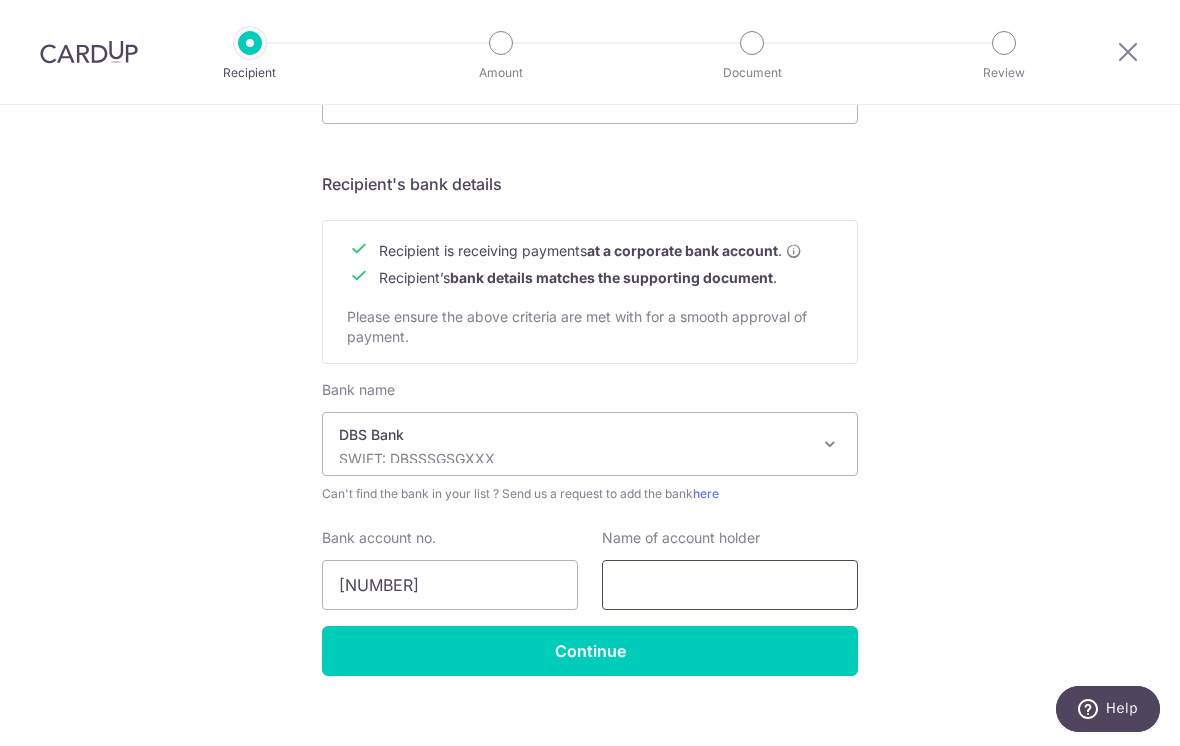 click at bounding box center (730, 585) 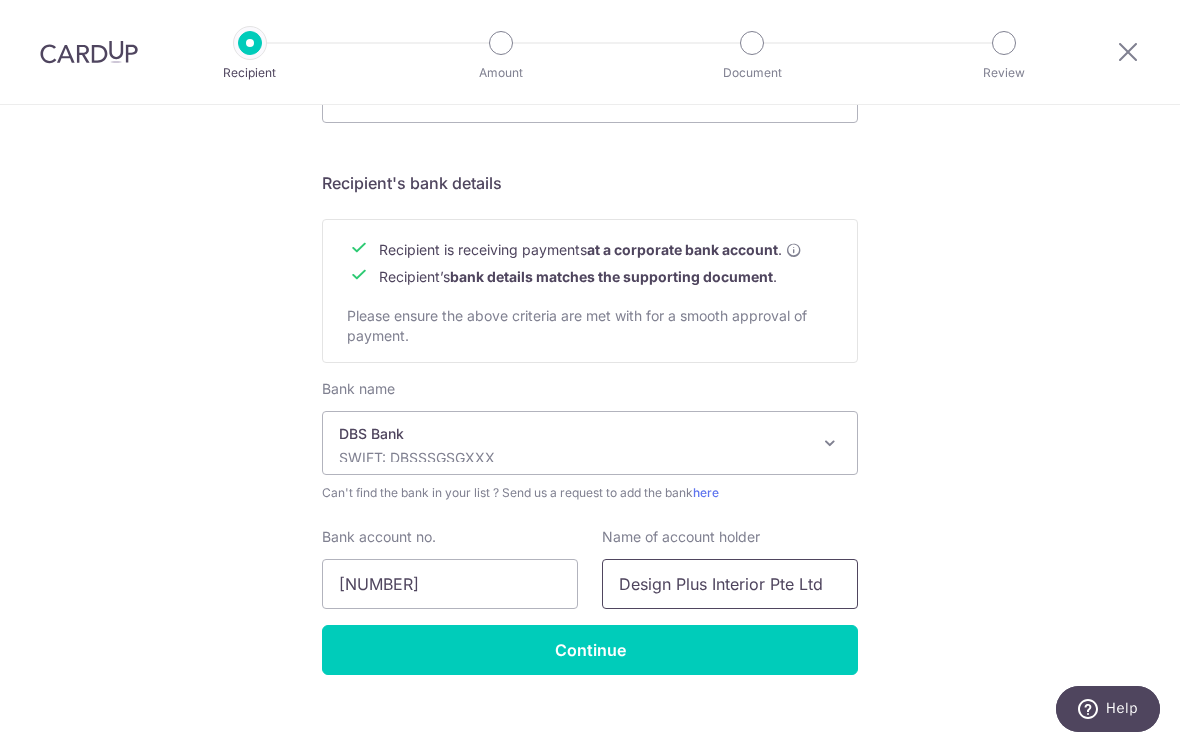scroll, scrollTop: 839, scrollLeft: 0, axis: vertical 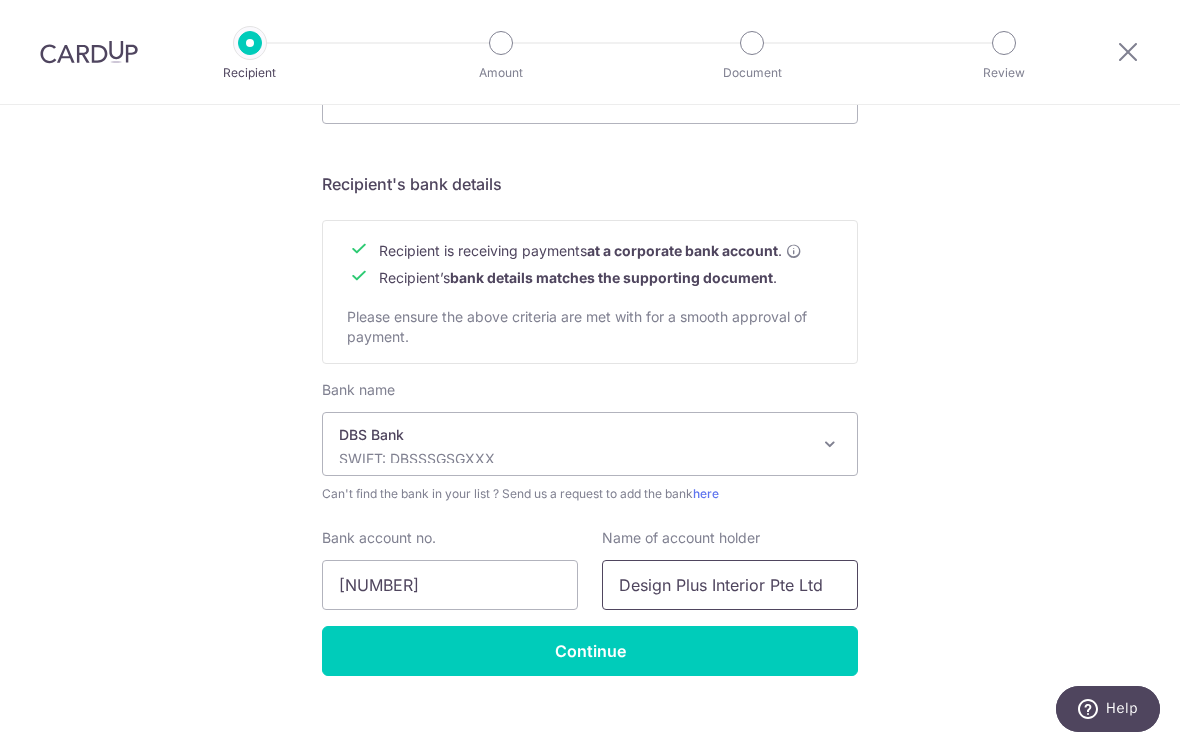 type on "Design Plus Interior Pte Ltd" 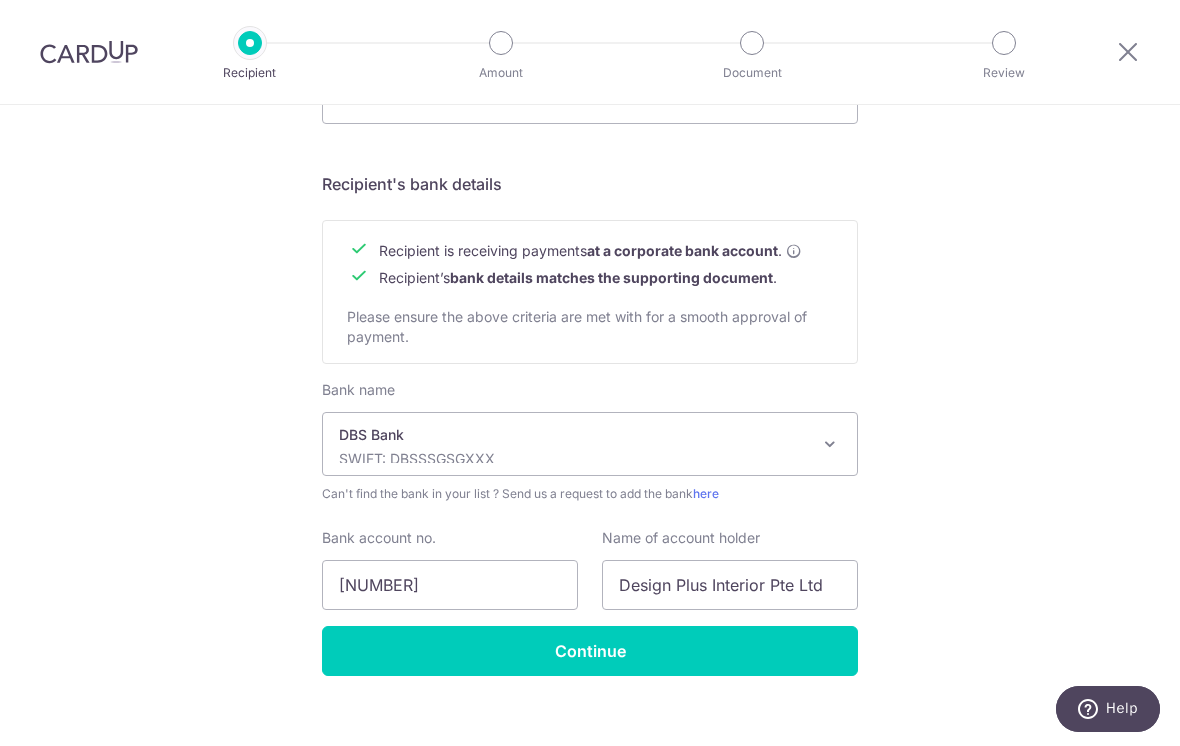 click on "Continue" at bounding box center (590, 651) 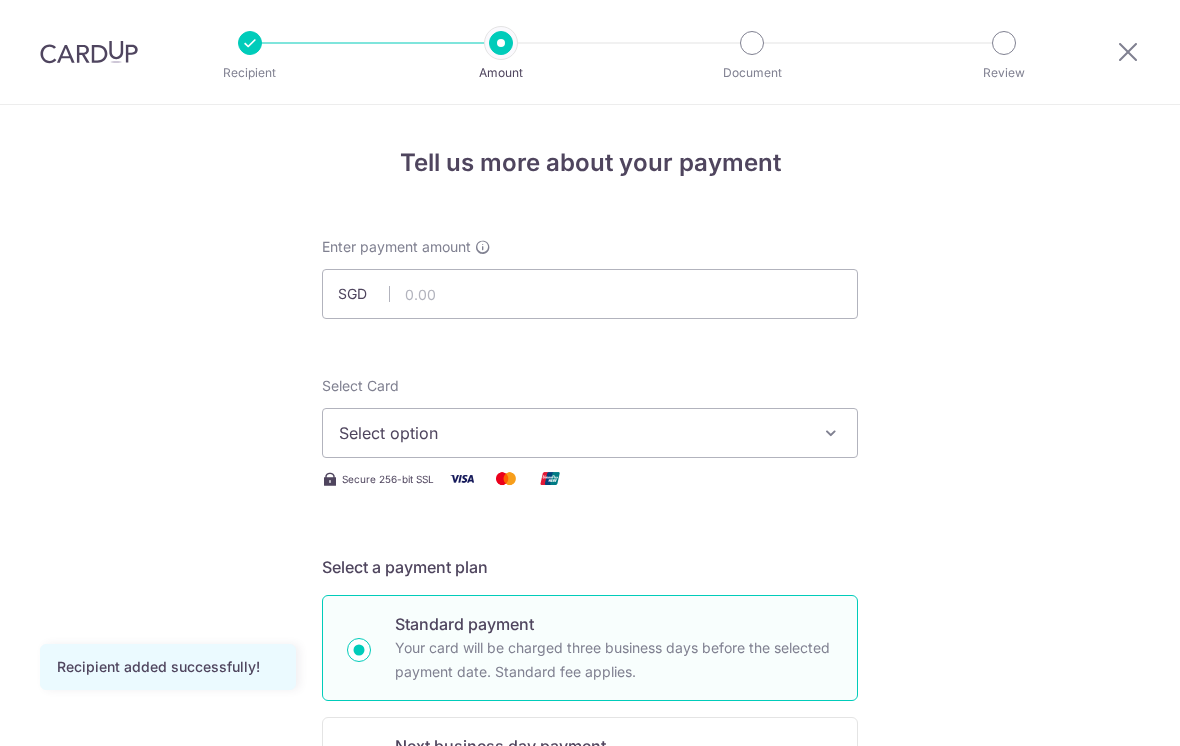 scroll, scrollTop: 0, scrollLeft: 0, axis: both 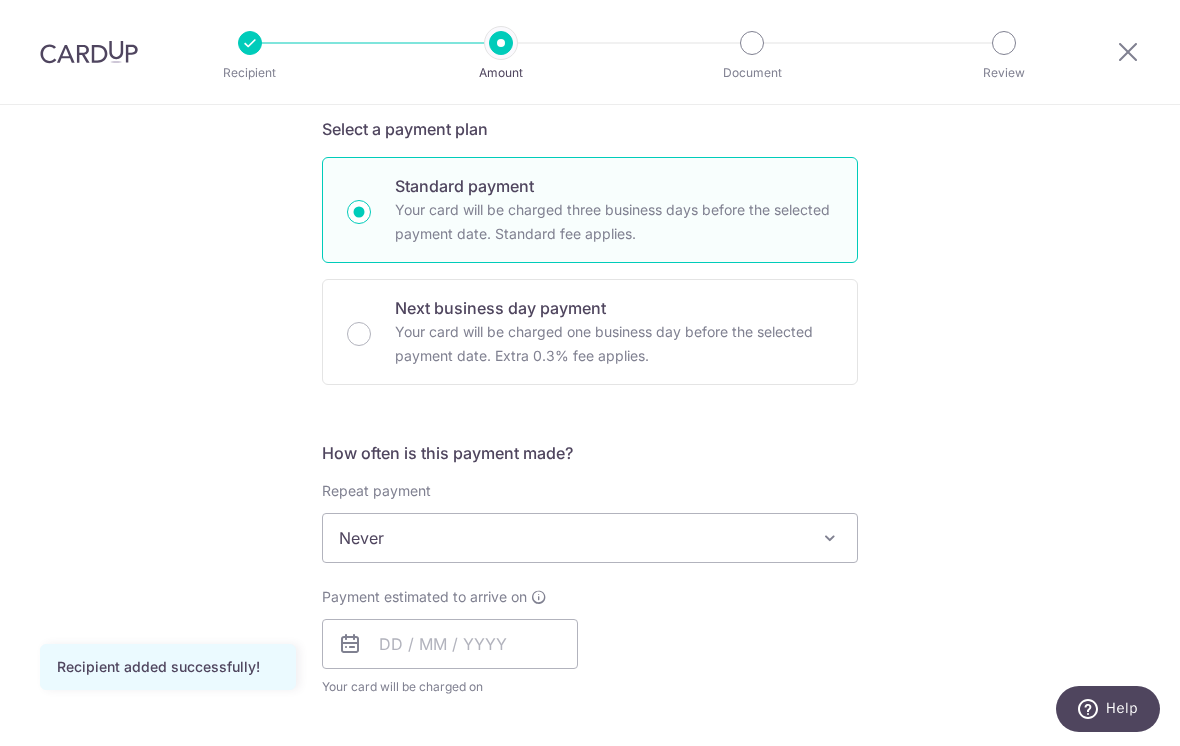 click on "Never" at bounding box center (590, 538) 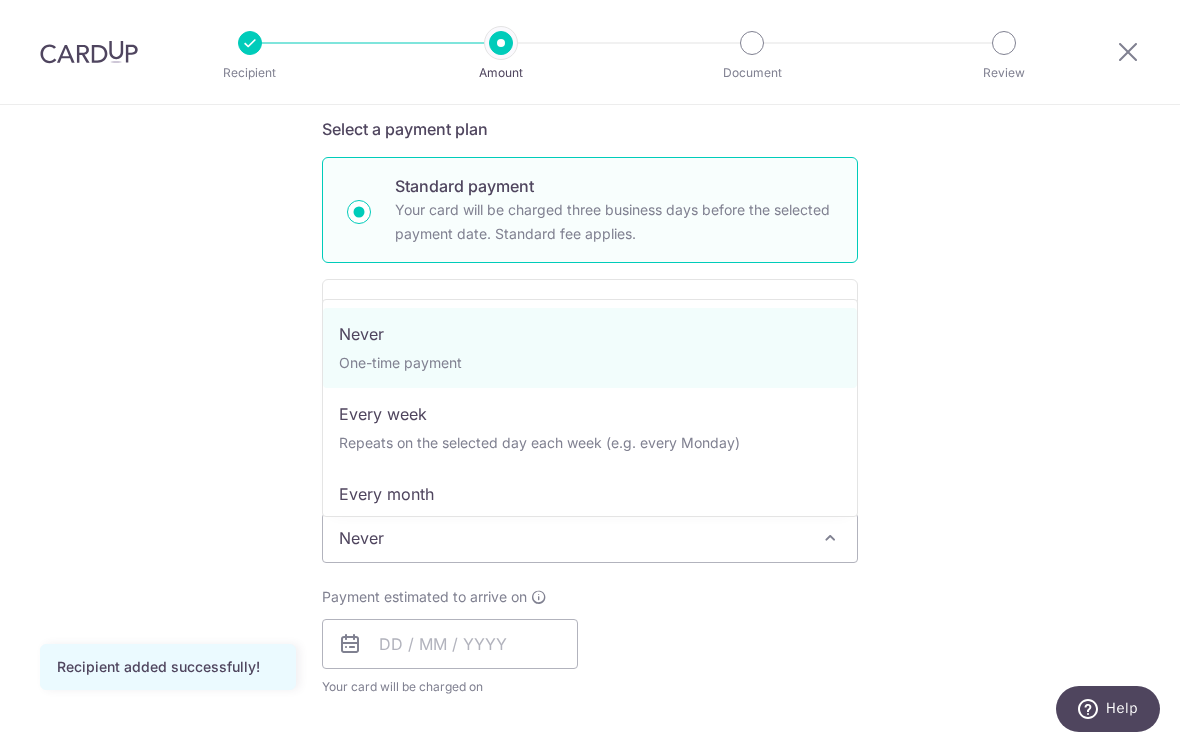 click on "How often is this payment made?
Repeat payment
Never
Every week
Every month
Every quarter
Every half a year Never
To set up monthly income tax payments on CardUp, please ensure the following:     Keep GIRO active   First payment through GIRO   Limit of 11 months scheduling   Upload Notice of Assessment    For more details, refer to this guide:  CardUp Help - Monthly Income Tax Payments
Payment estimated to arrive on
Your card will be charged on   for the first payment
* If your payment is funded by  9:00am SGT on Friday 08/08/2025
11/08/2025
No. of Payments" at bounding box center [590, 577] 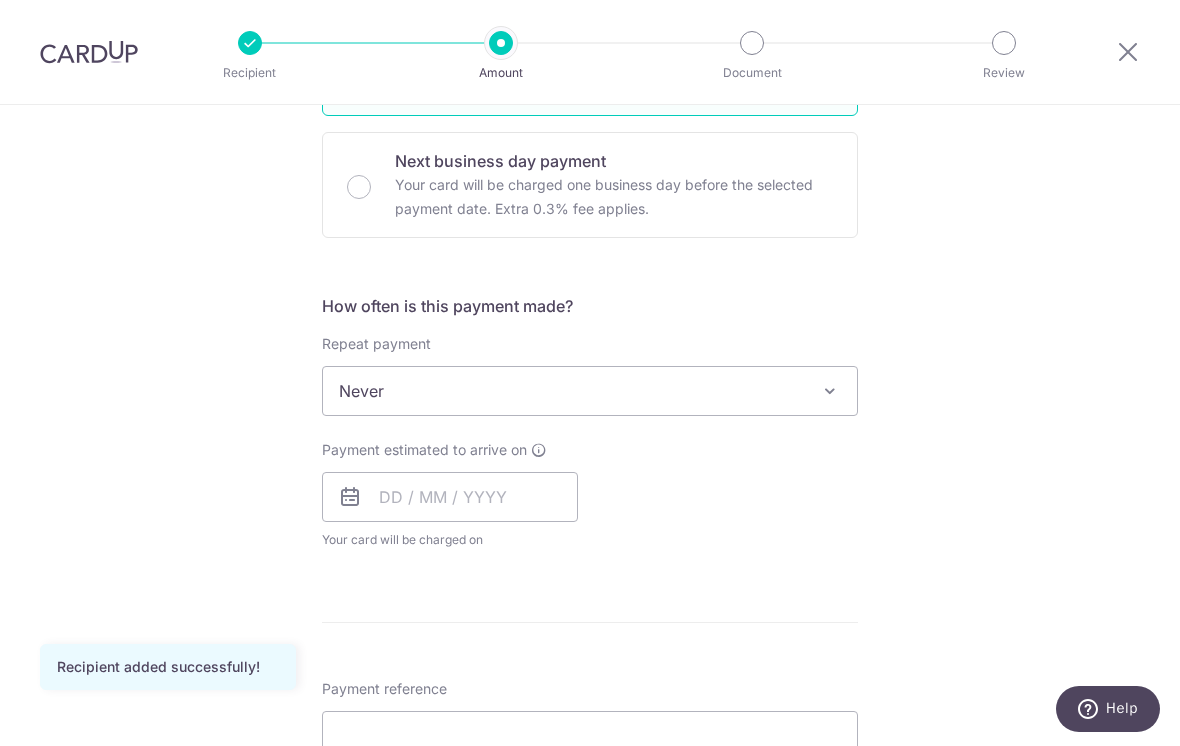 scroll, scrollTop: 597, scrollLeft: 0, axis: vertical 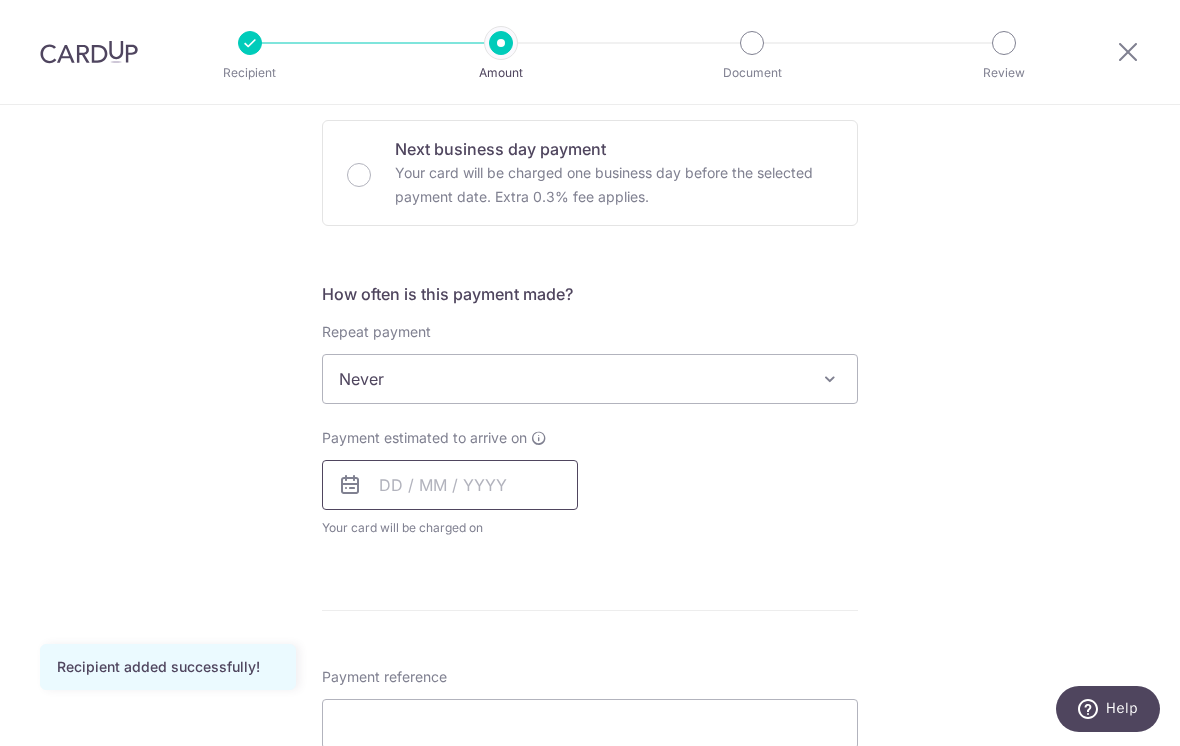 click at bounding box center (450, 485) 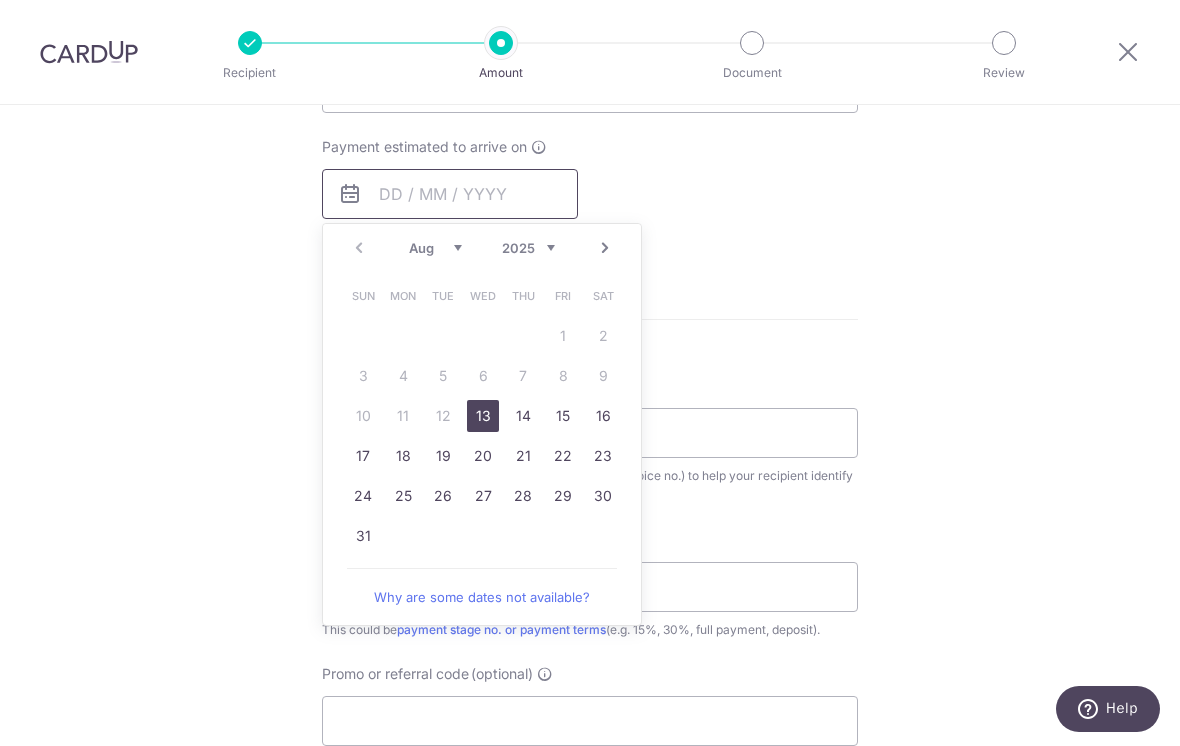 scroll, scrollTop: 886, scrollLeft: 0, axis: vertical 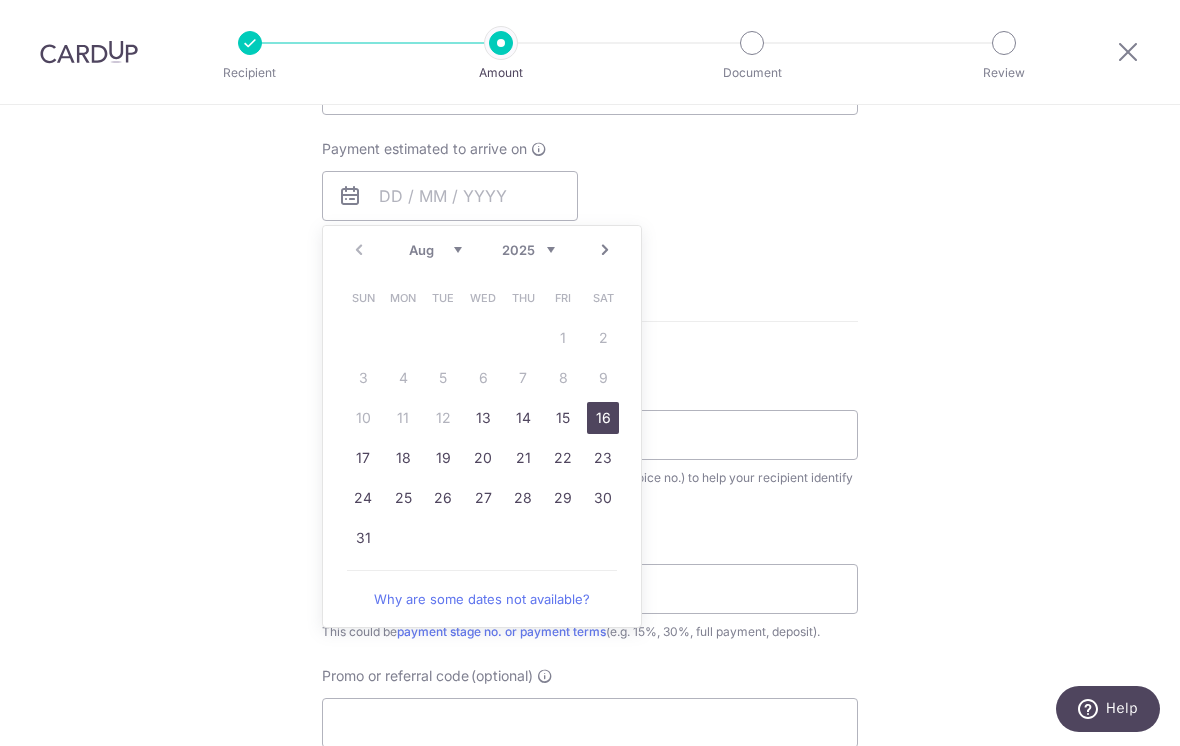 click on "16" at bounding box center [603, 418] 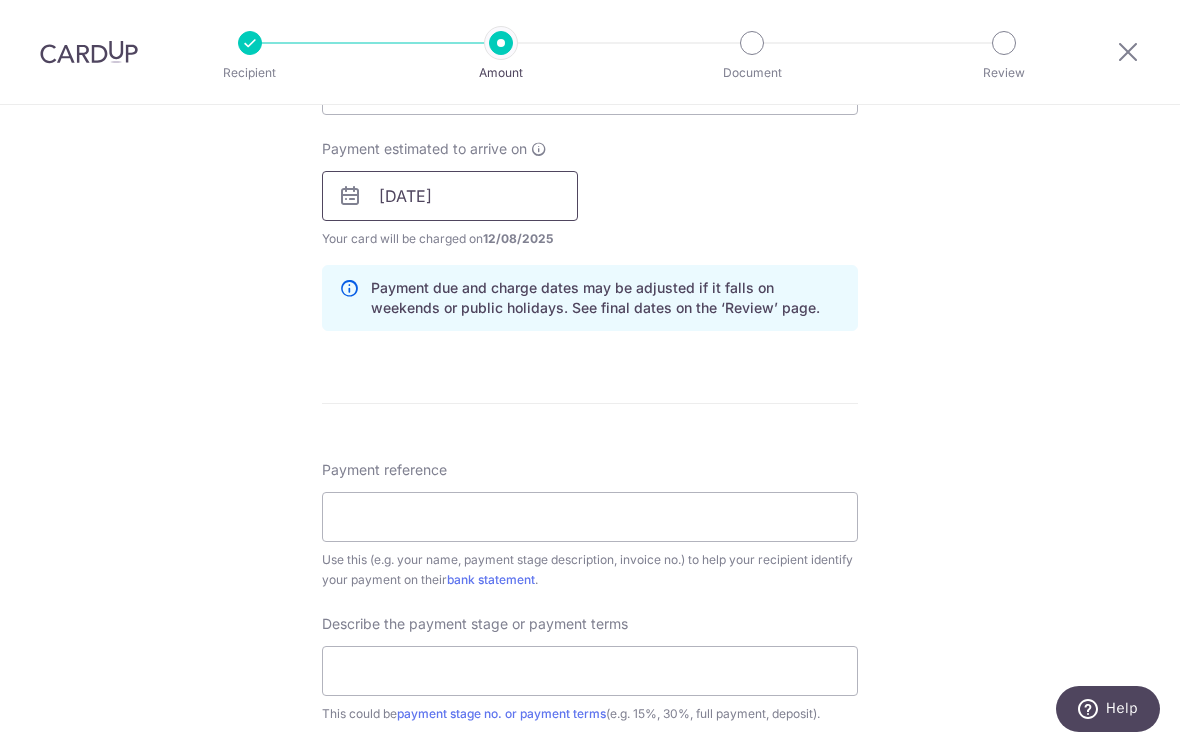 click on "16/08/2025" at bounding box center [450, 196] 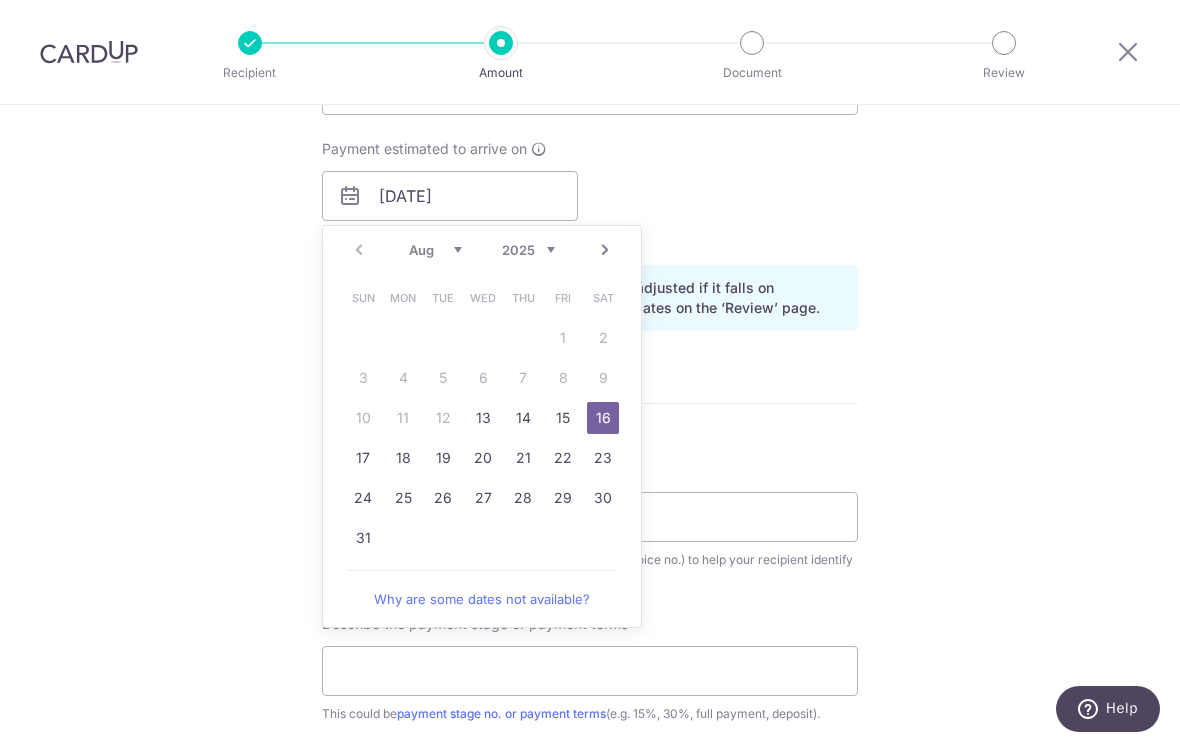 click on "18" at bounding box center [403, 458] 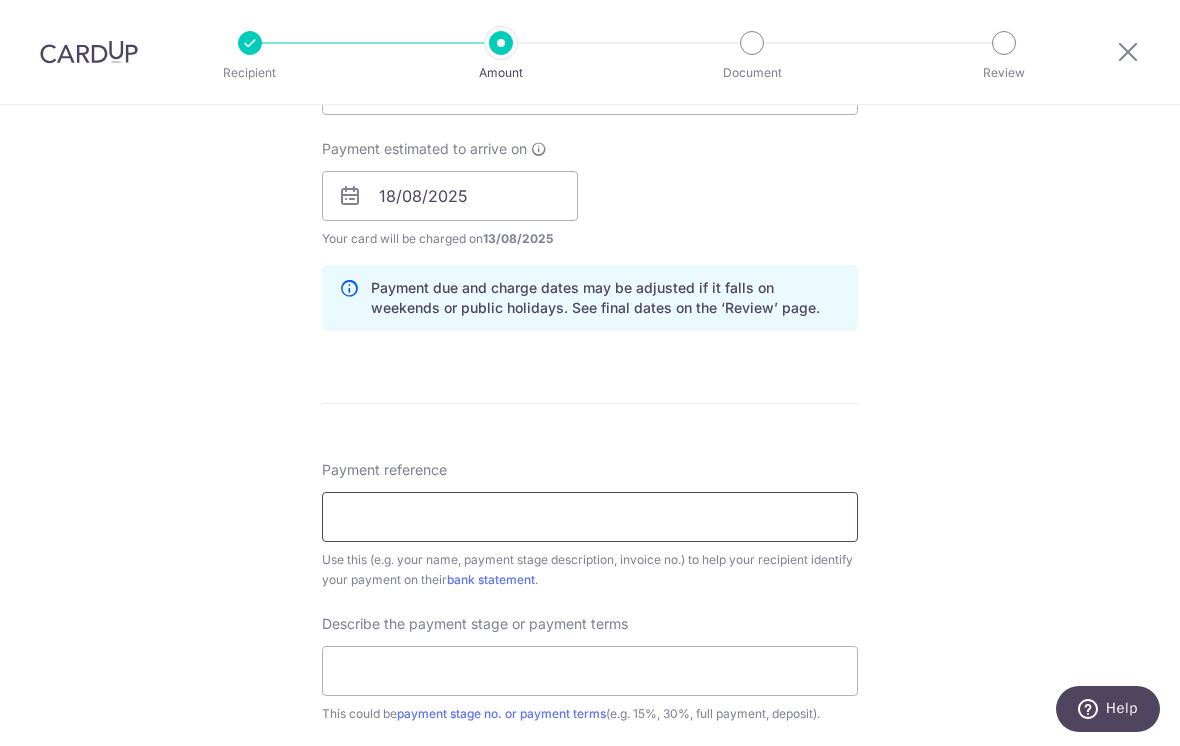 click on "Payment reference" at bounding box center (590, 517) 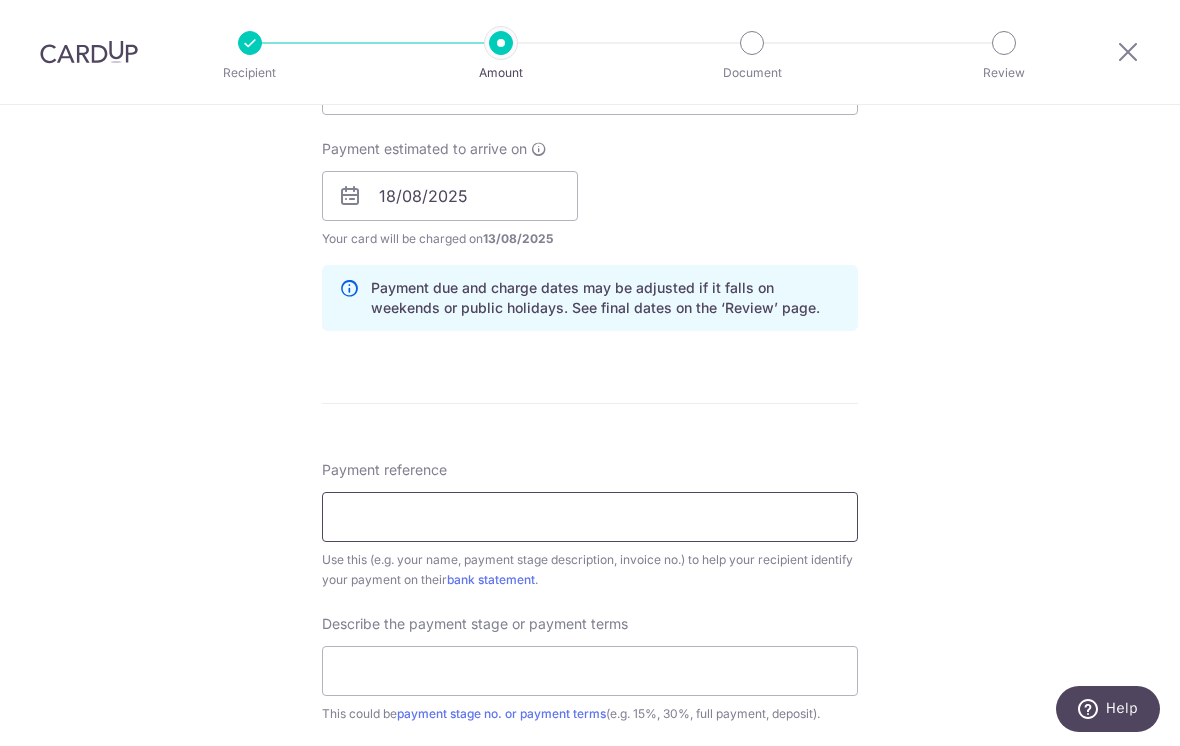 paste on "DP-2025-141" 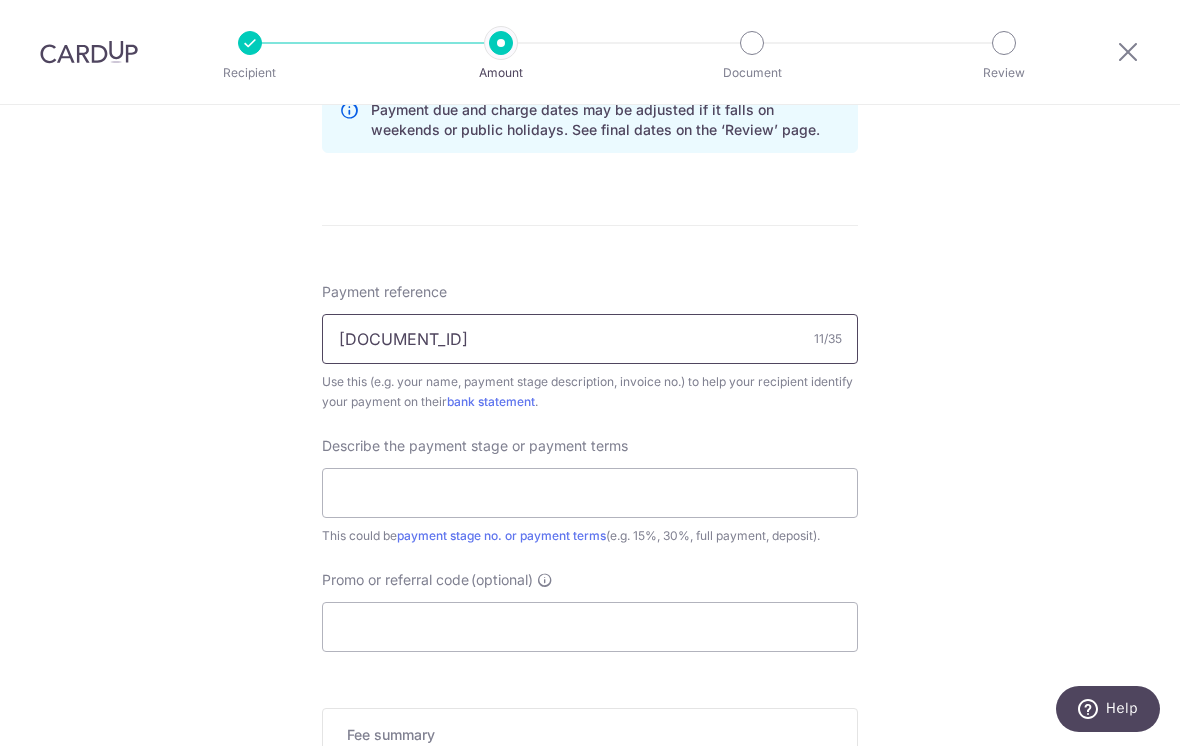 scroll, scrollTop: 1066, scrollLeft: 0, axis: vertical 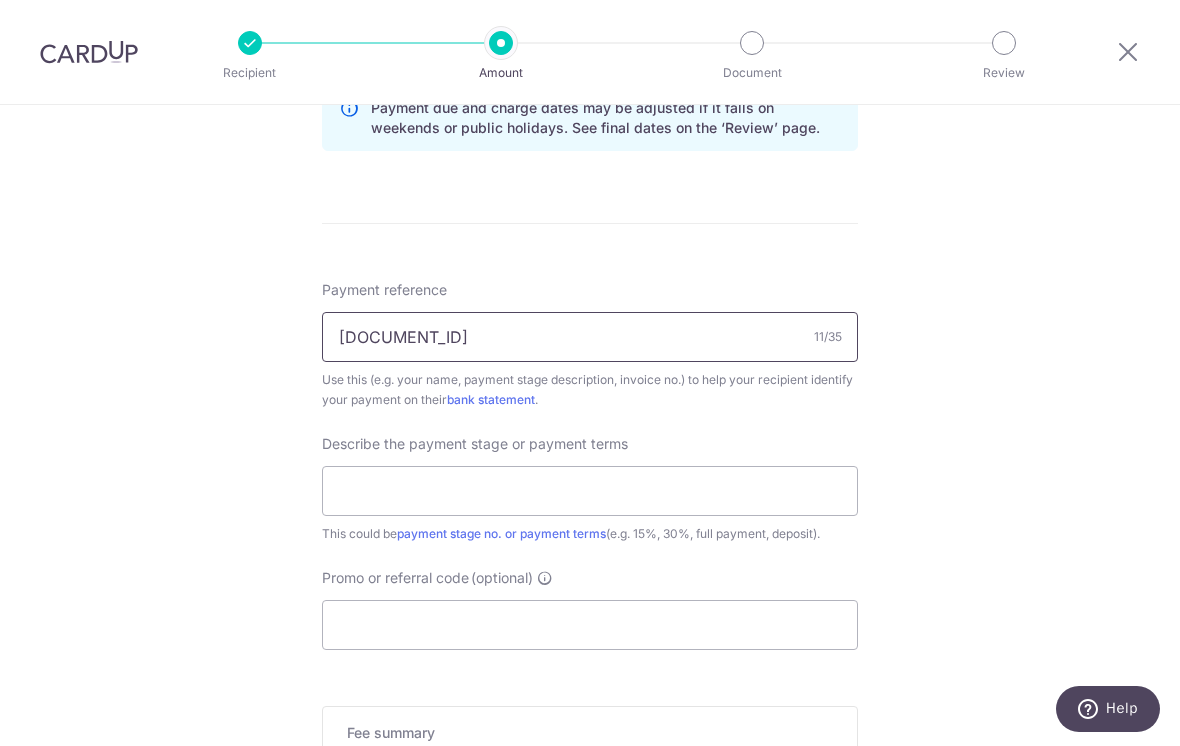 type on "DP-2025-141" 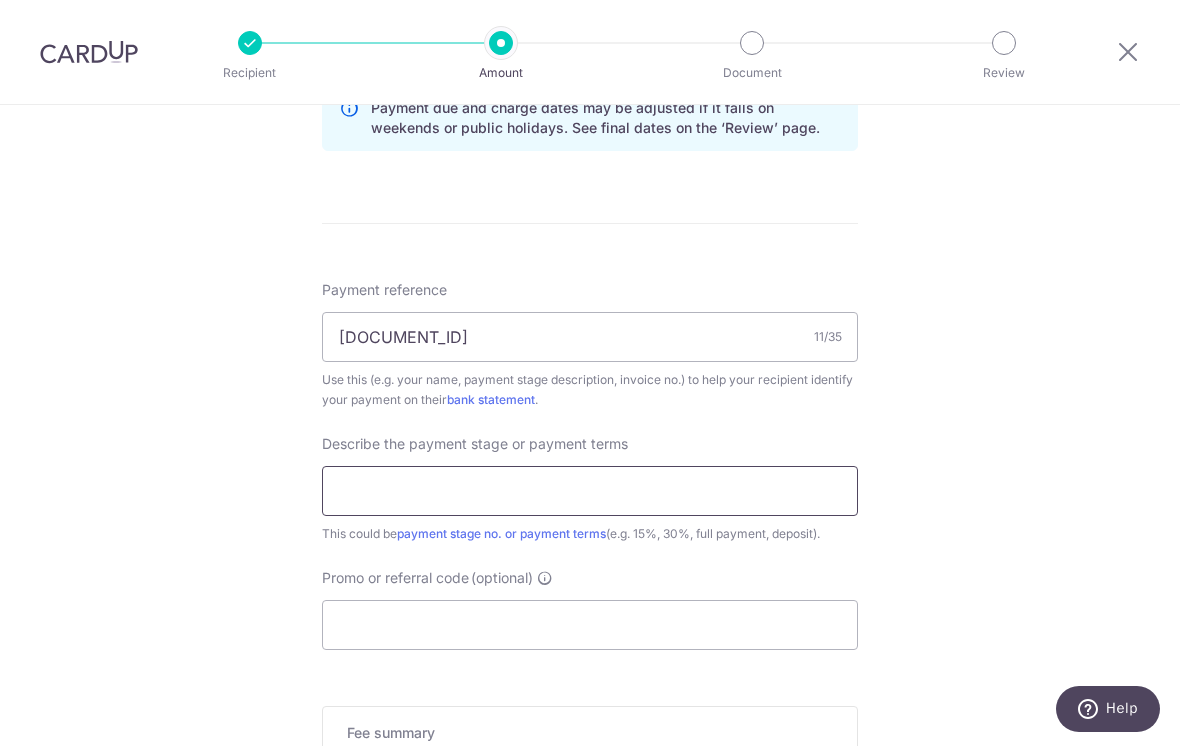 click at bounding box center [590, 491] 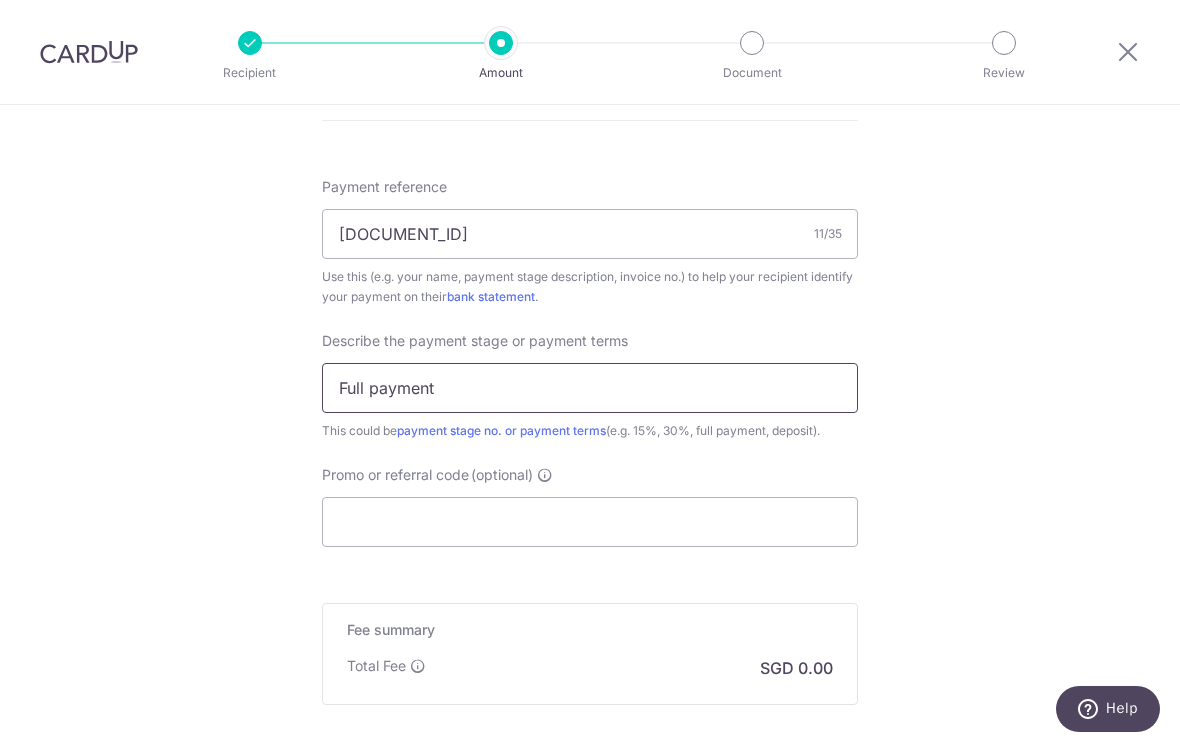 scroll, scrollTop: 1167, scrollLeft: 0, axis: vertical 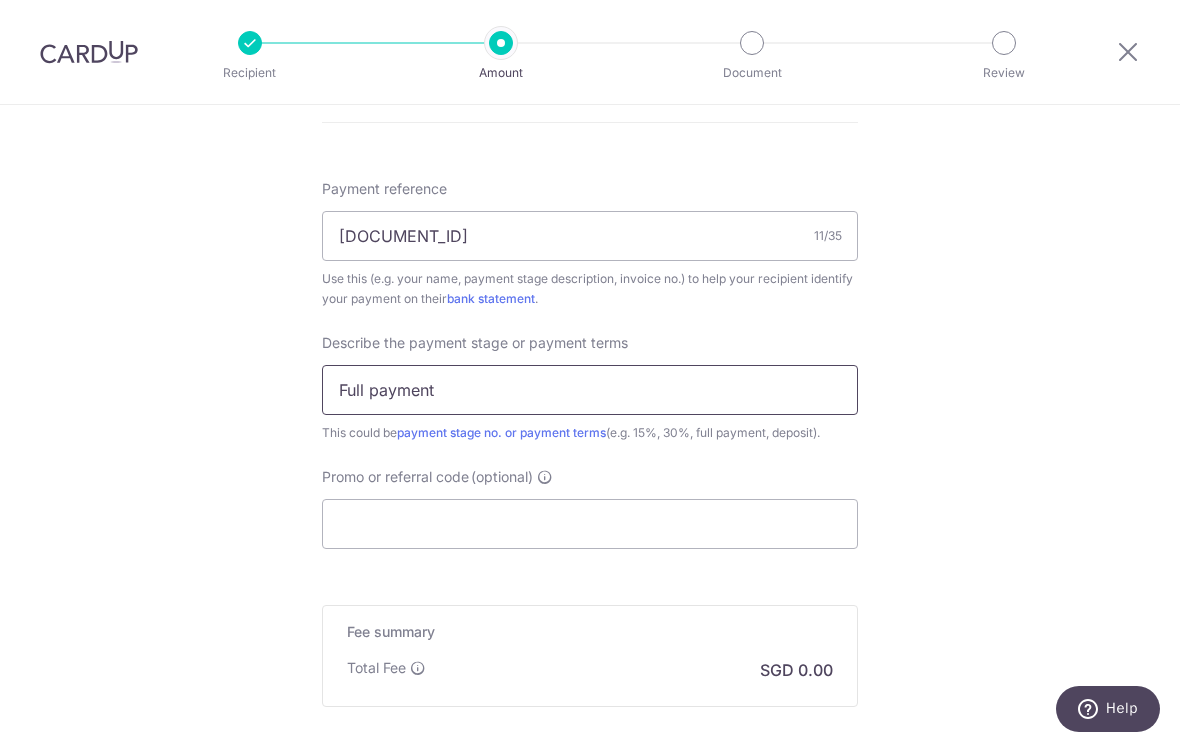 type on "Full payment" 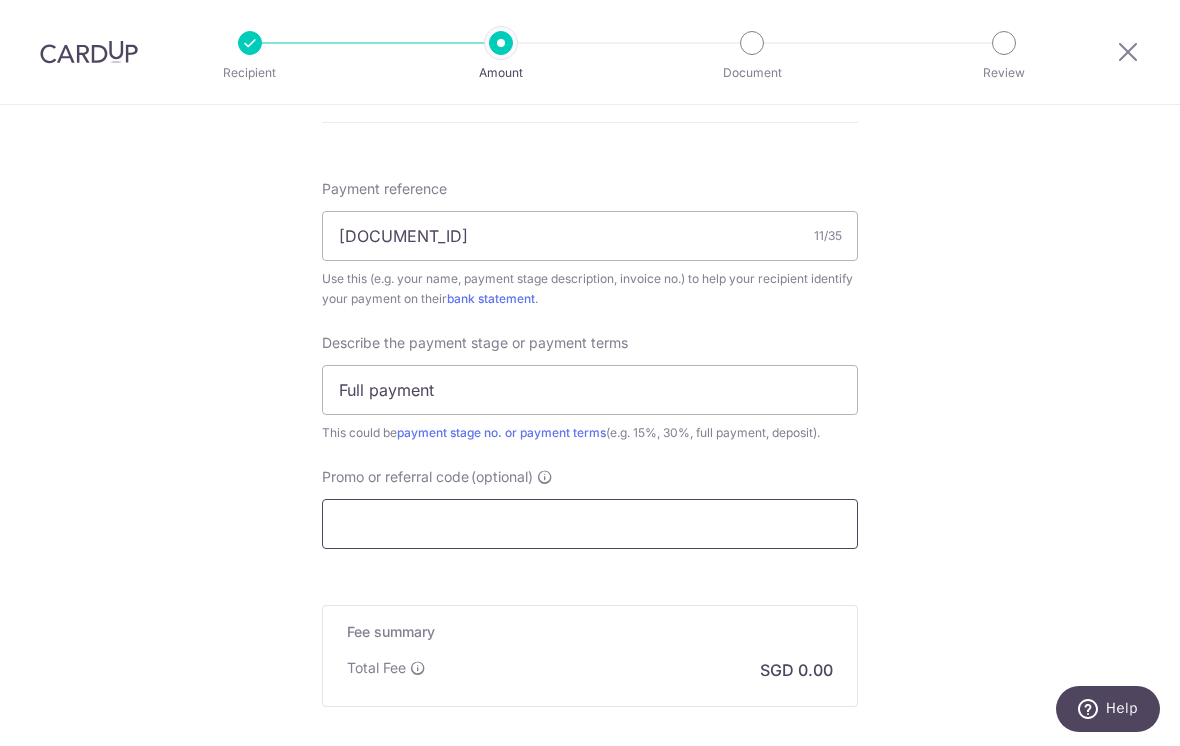 click on "Promo or referral code
(optional)" at bounding box center (590, 524) 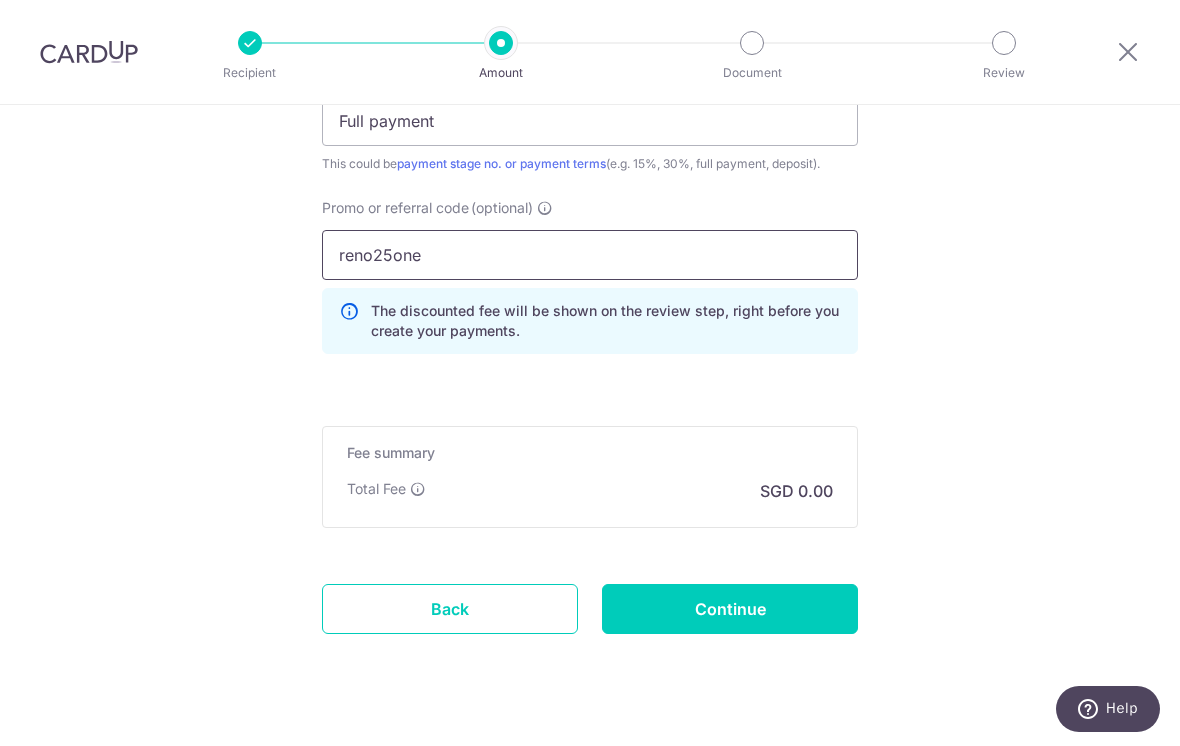 scroll, scrollTop: 1447, scrollLeft: 0, axis: vertical 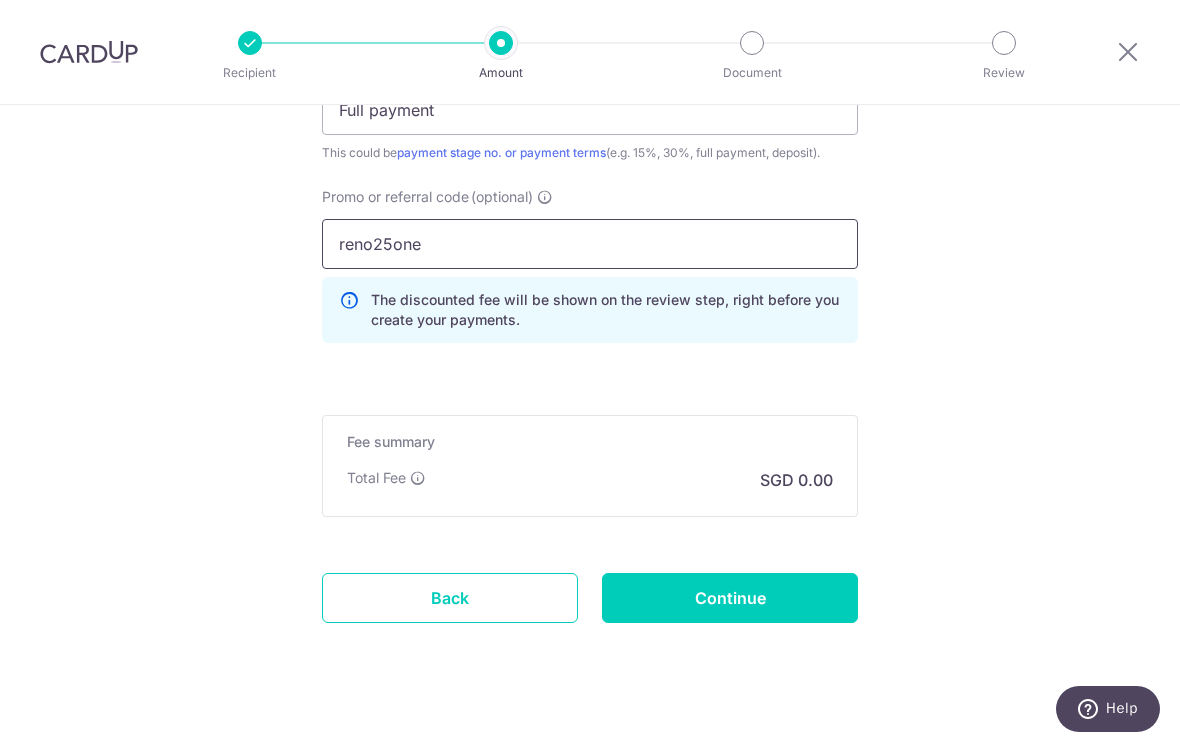 type on "reno25one" 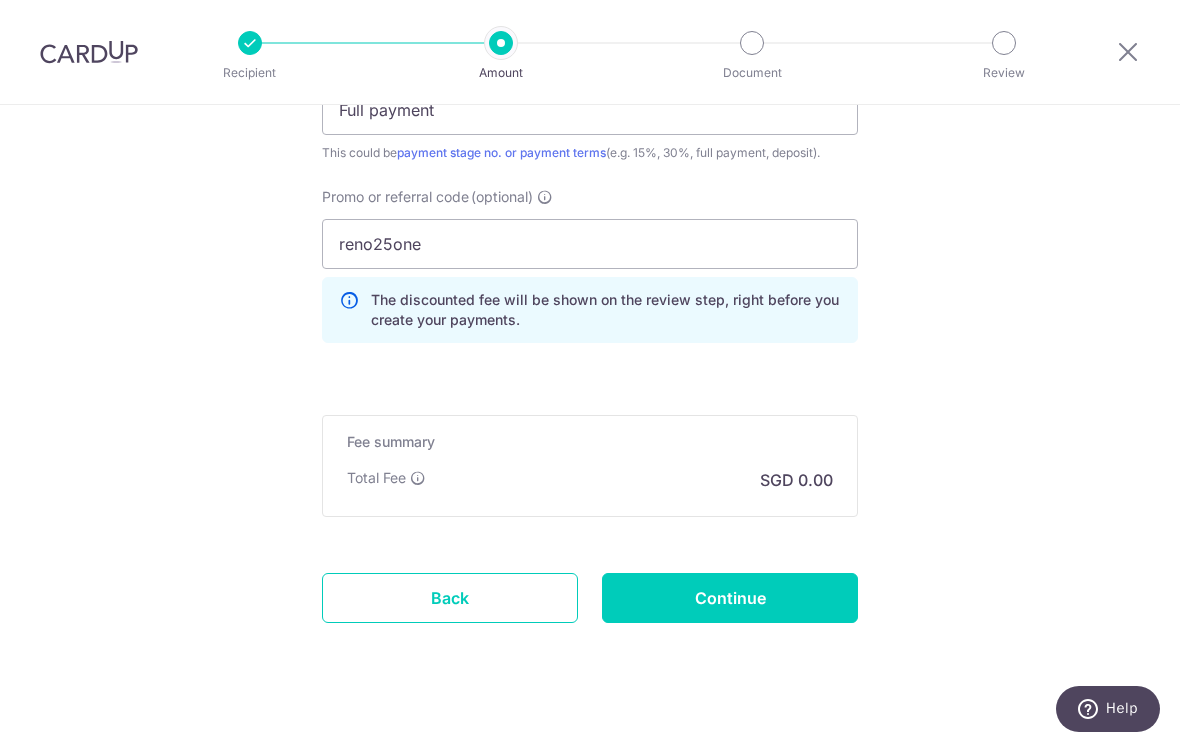 click on "Continue" at bounding box center (730, 598) 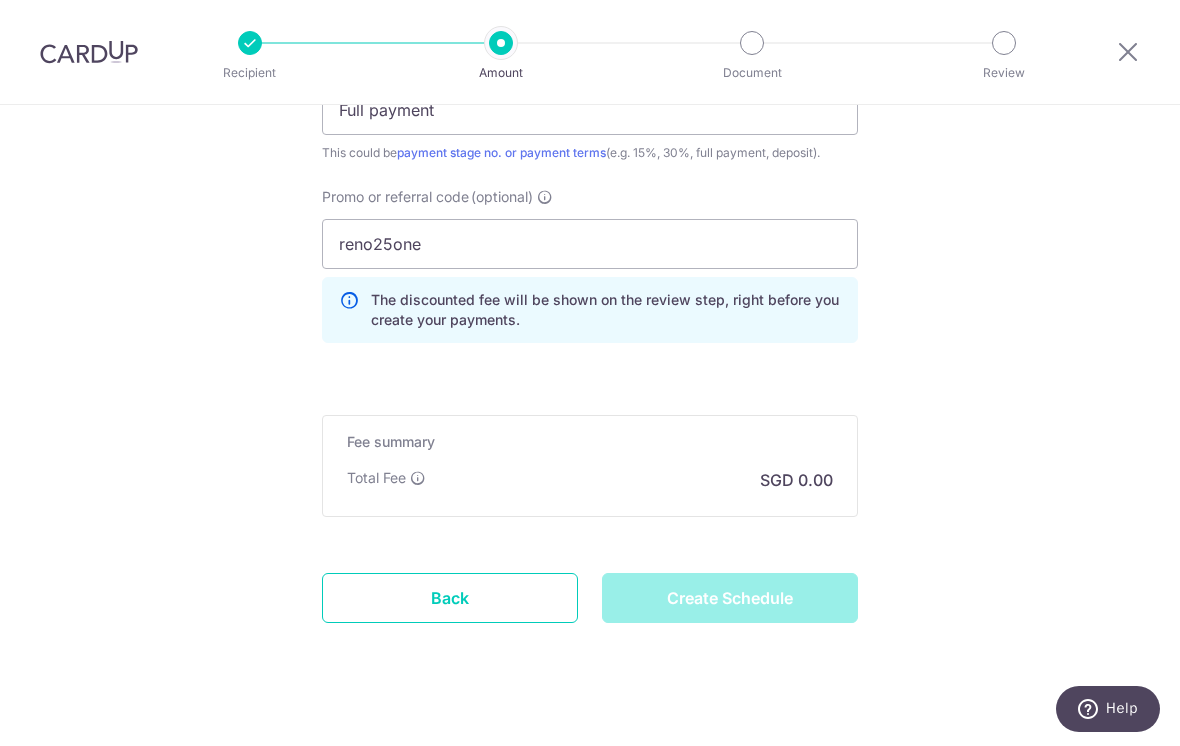 type on "Create Schedule" 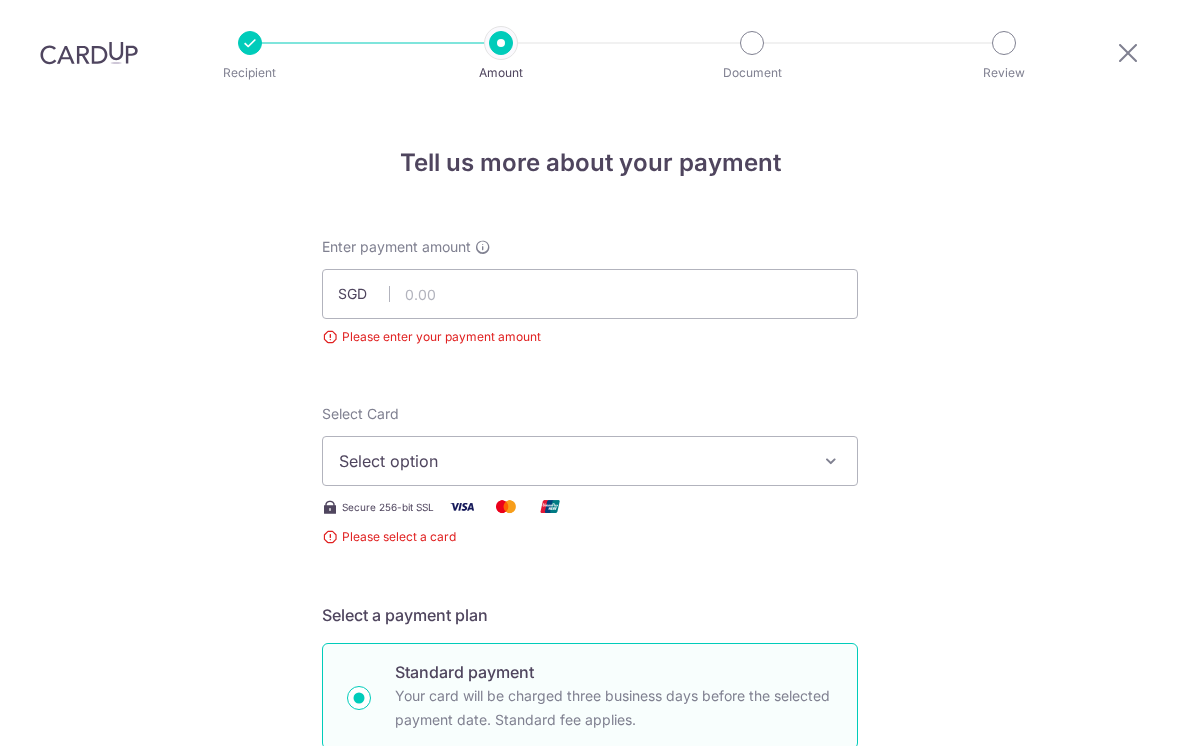 scroll, scrollTop: 32, scrollLeft: 0, axis: vertical 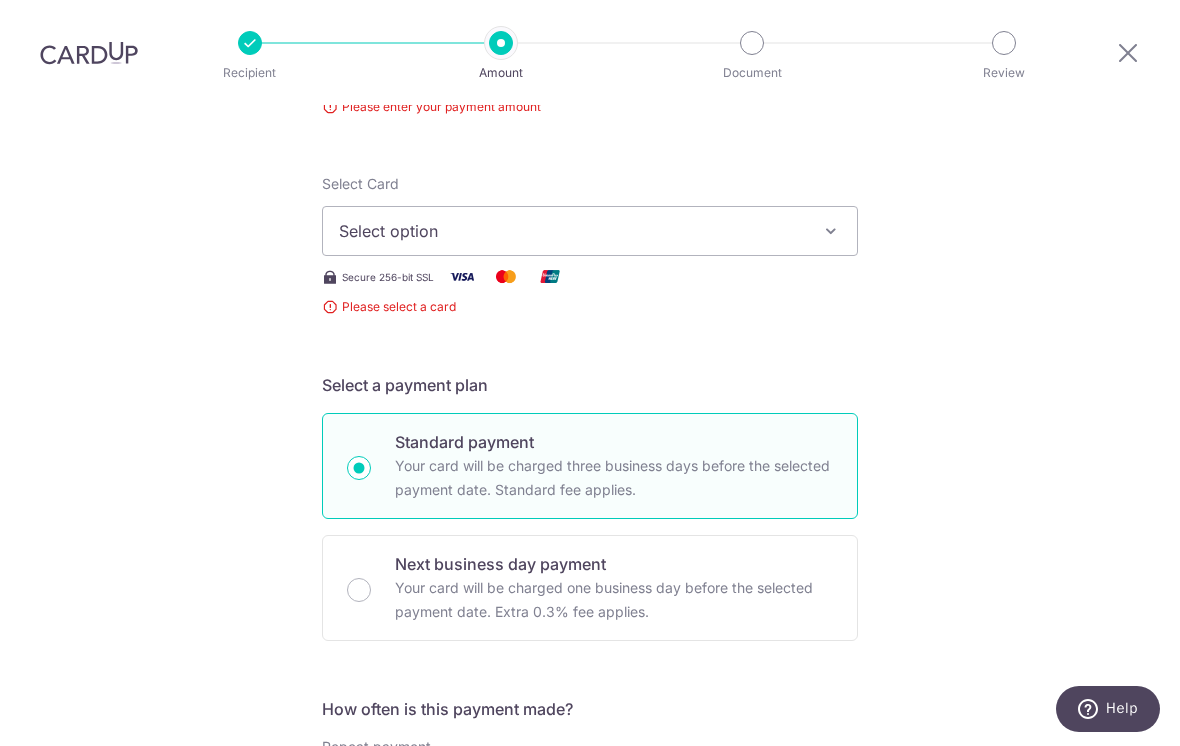 click on "Select option" at bounding box center (572, 231) 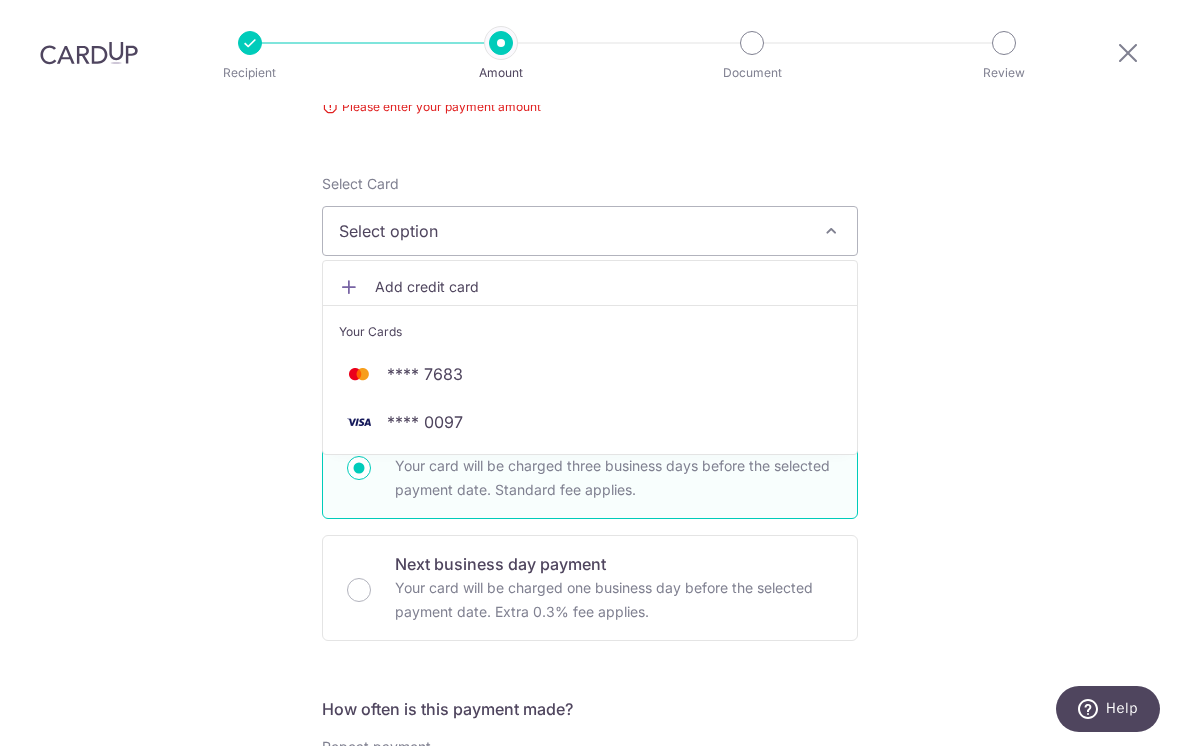 click on "**** 0097" at bounding box center [590, 422] 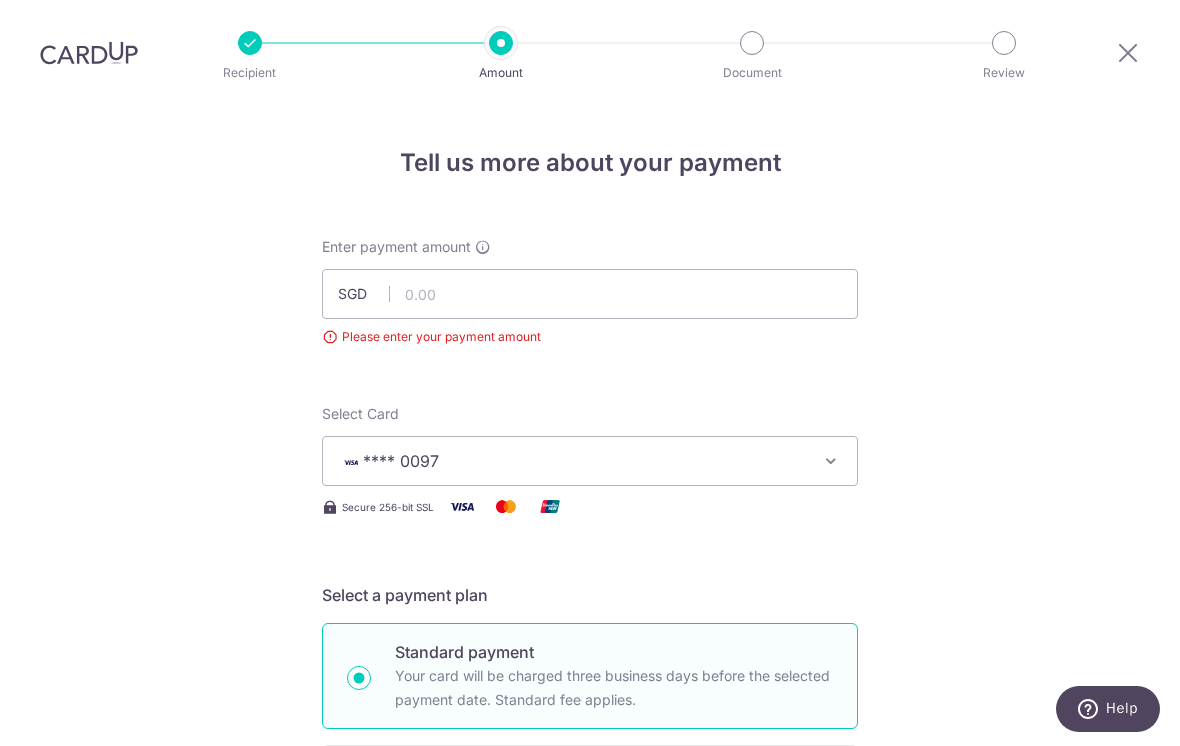 scroll, scrollTop: 0, scrollLeft: 0, axis: both 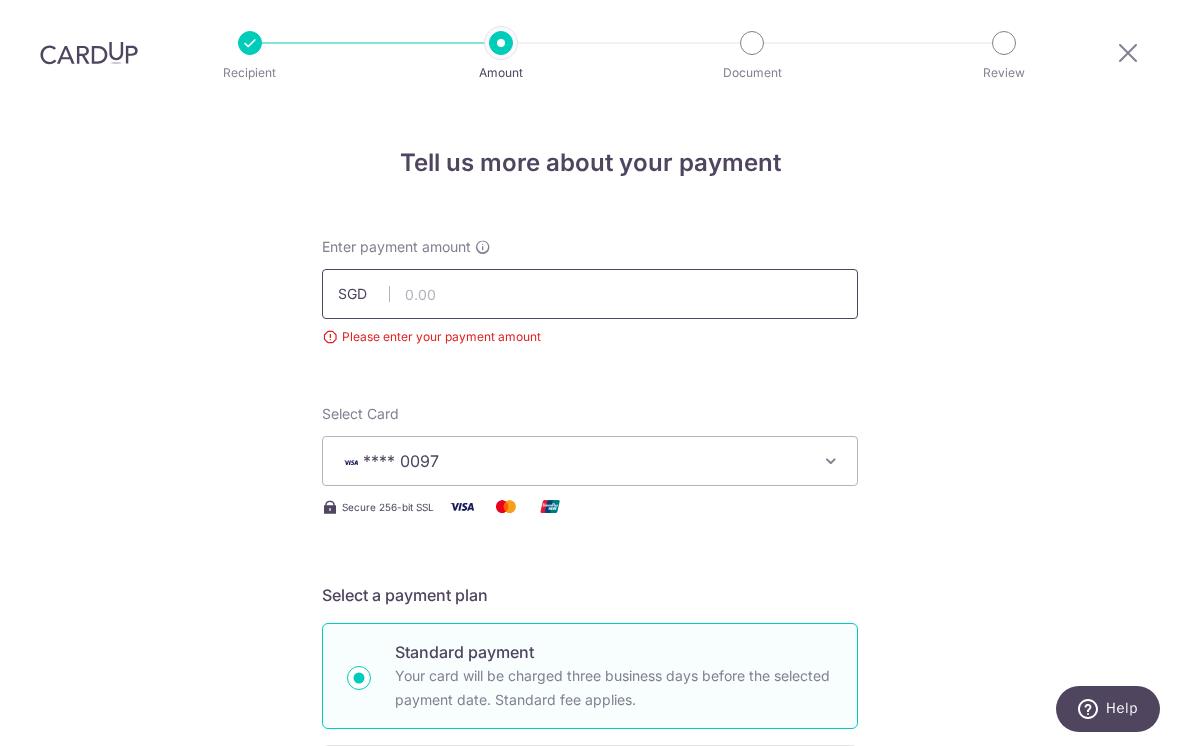 click at bounding box center [590, 294] 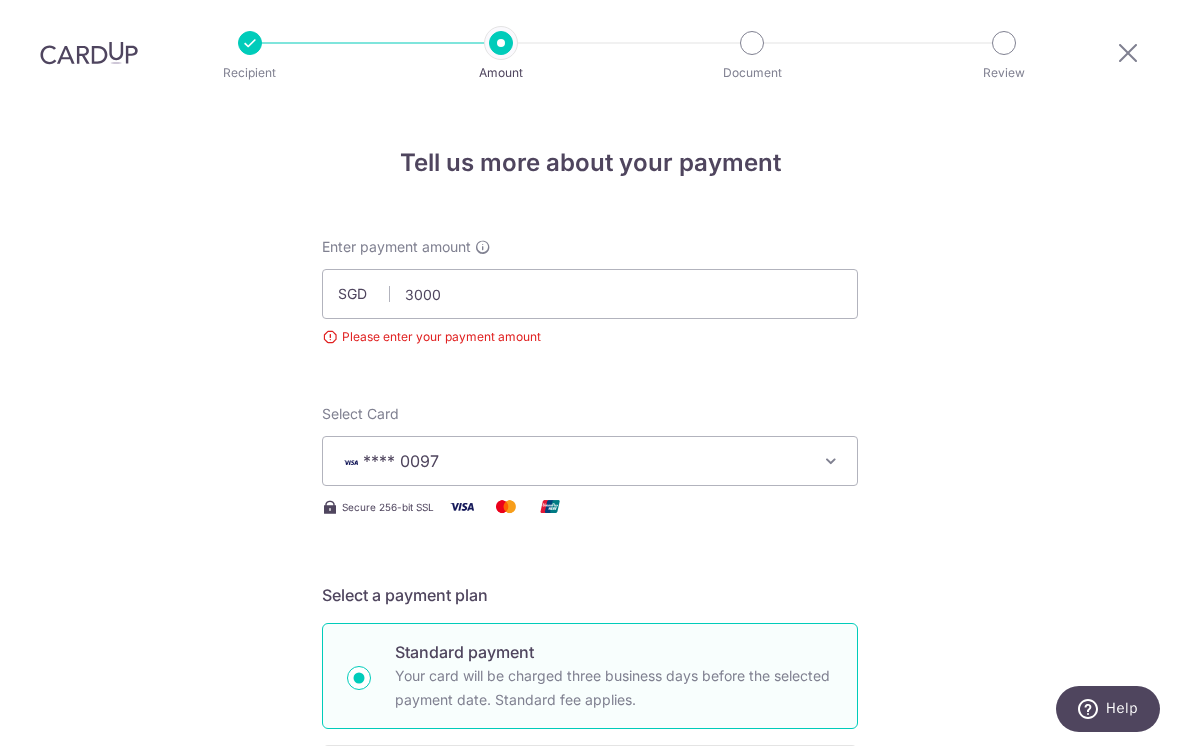 click on "Tell us more about your payment
Enter payment amount
SGD
3000
Please enter your payment amount
Select Card
**** 0097
Add credit card
Your Cards
**** 7683
**** 0097
Secure 256-bit SSL
Text
New card details
Card" at bounding box center [590, 1176] 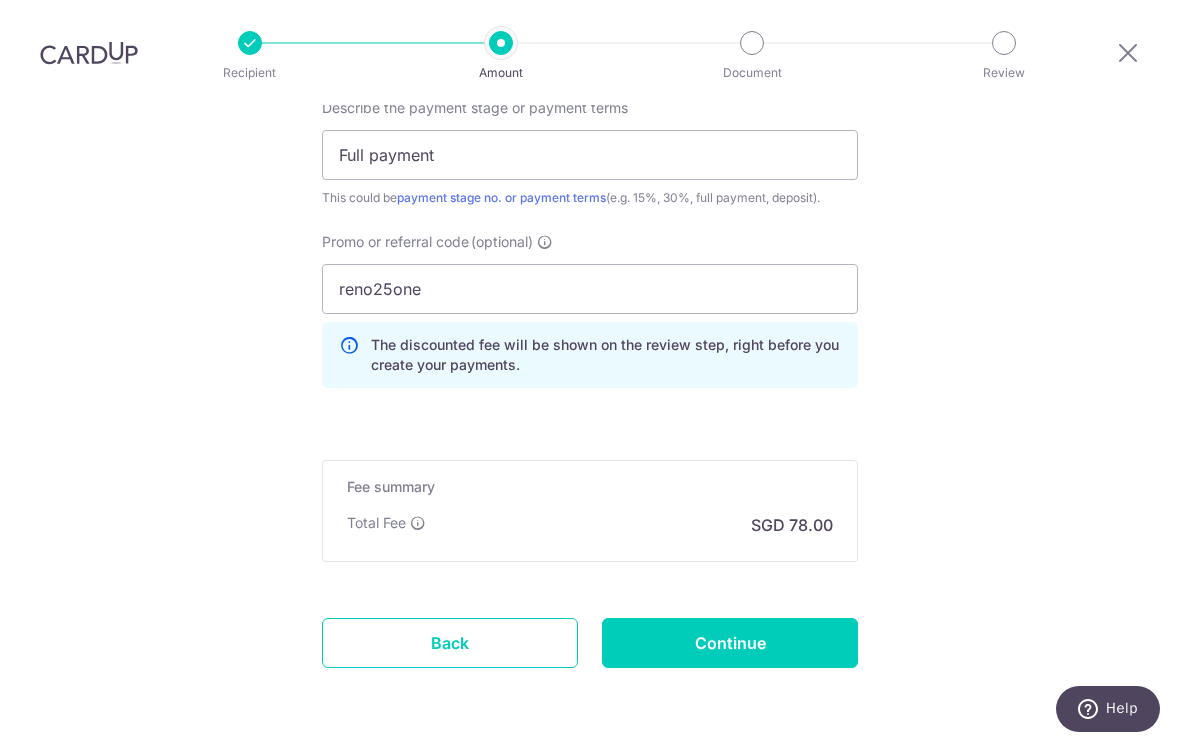 scroll, scrollTop: 1434, scrollLeft: 0, axis: vertical 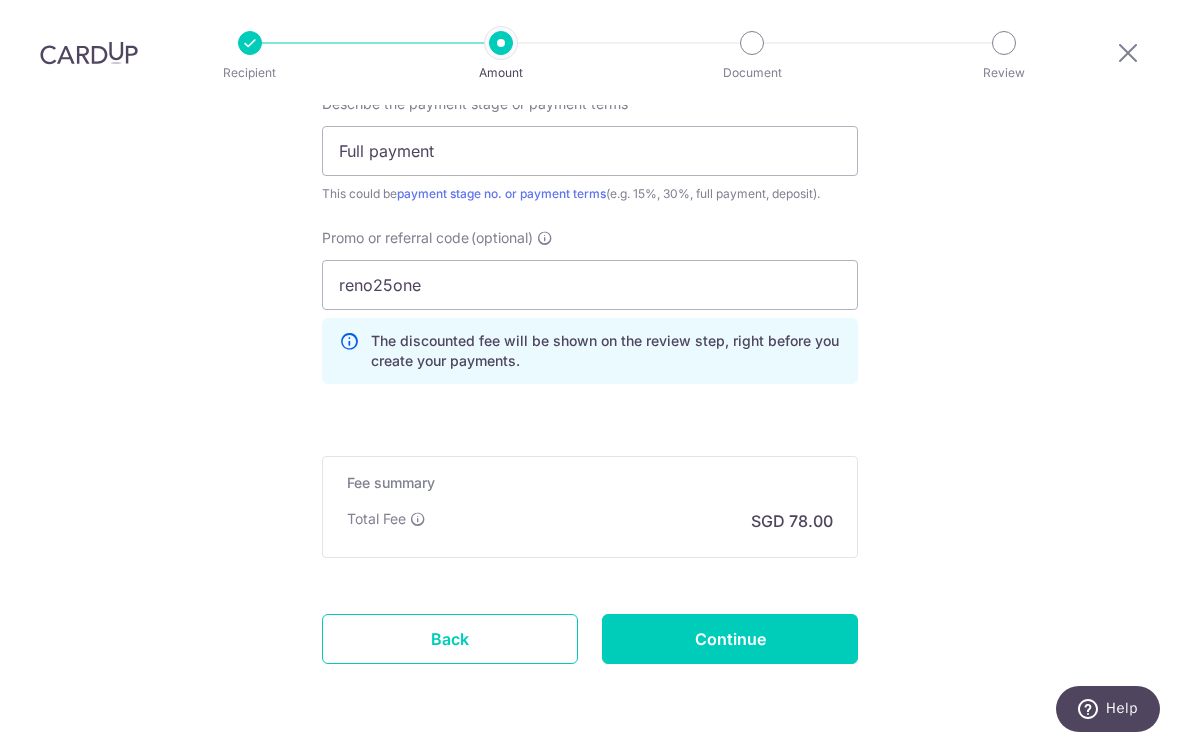click on "Continue" at bounding box center (730, 639) 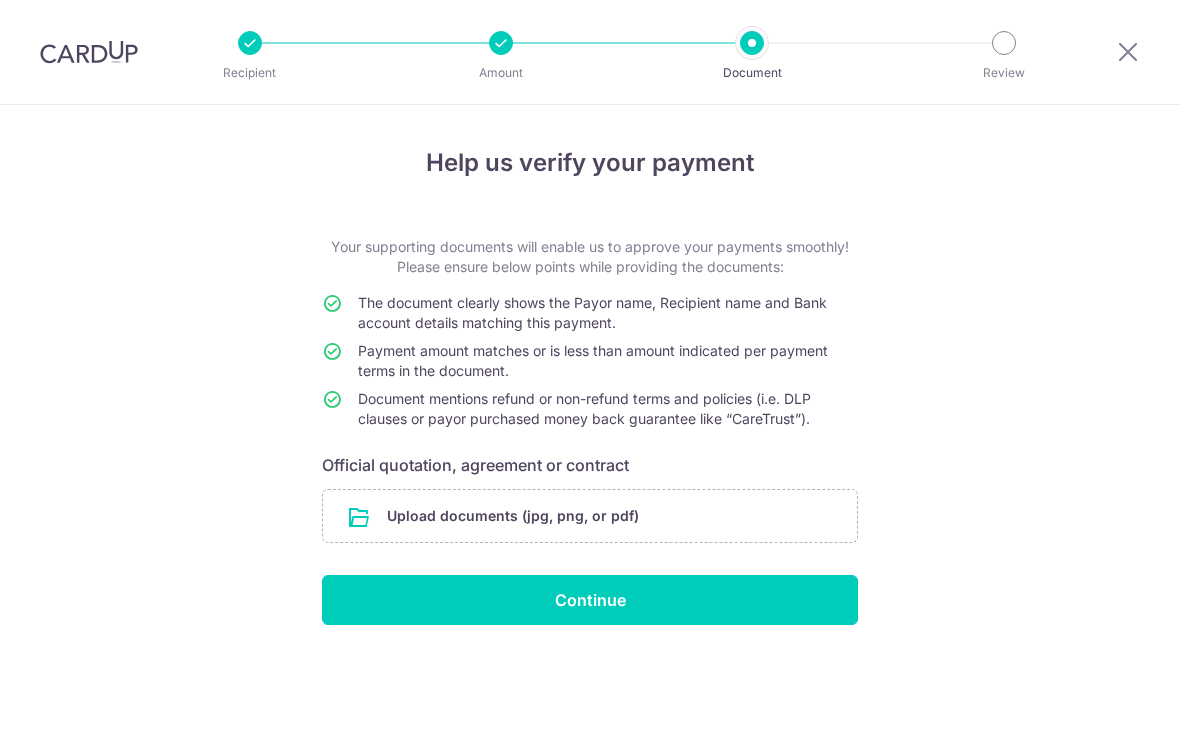 scroll, scrollTop: 0, scrollLeft: 0, axis: both 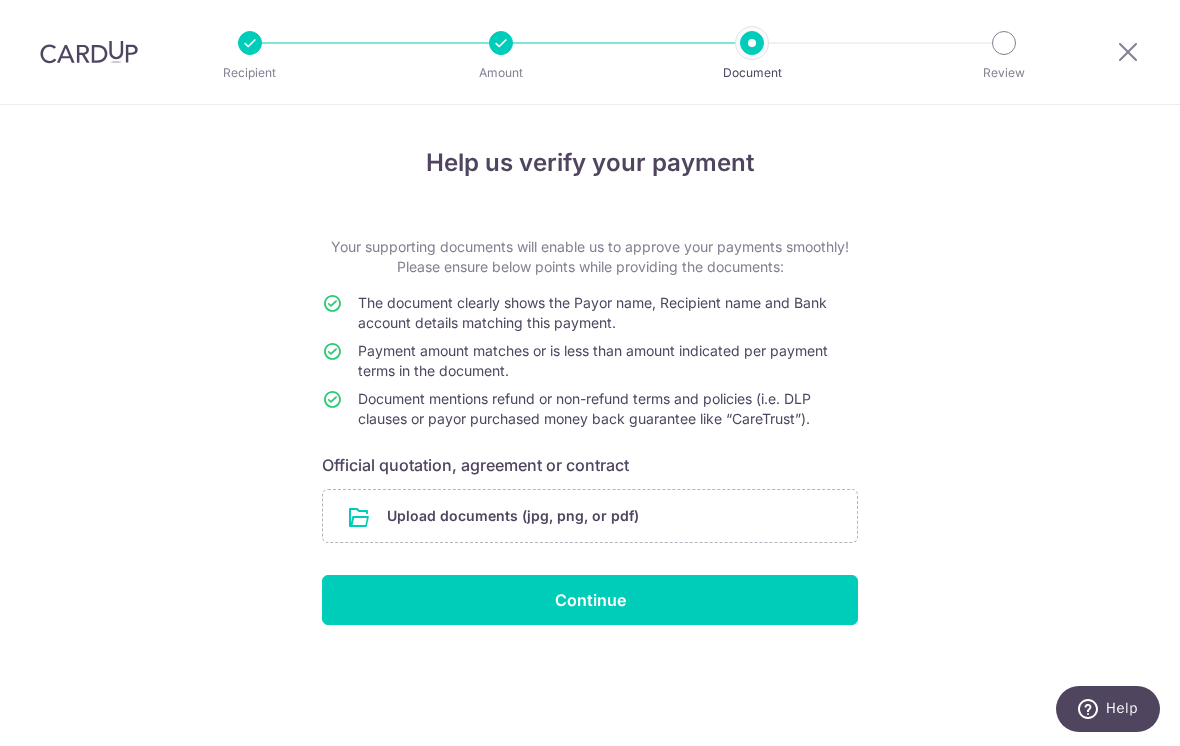 click at bounding box center (590, 516) 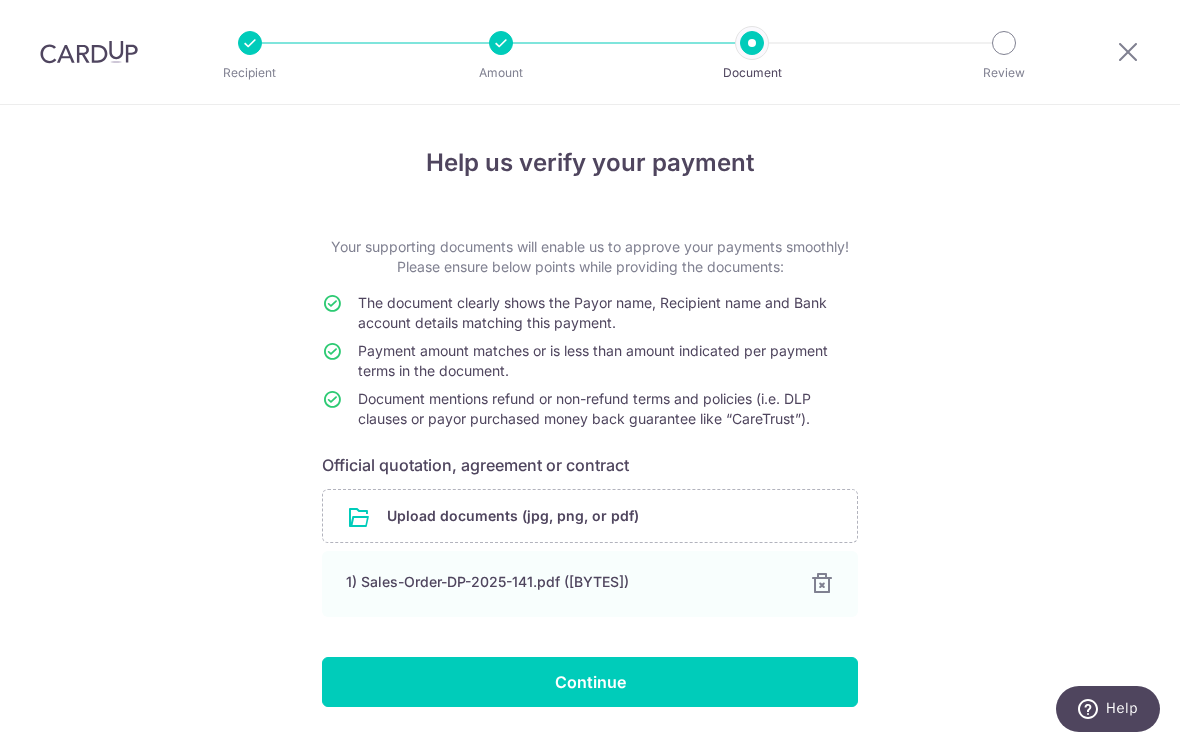 click on "Continue" at bounding box center (590, 682) 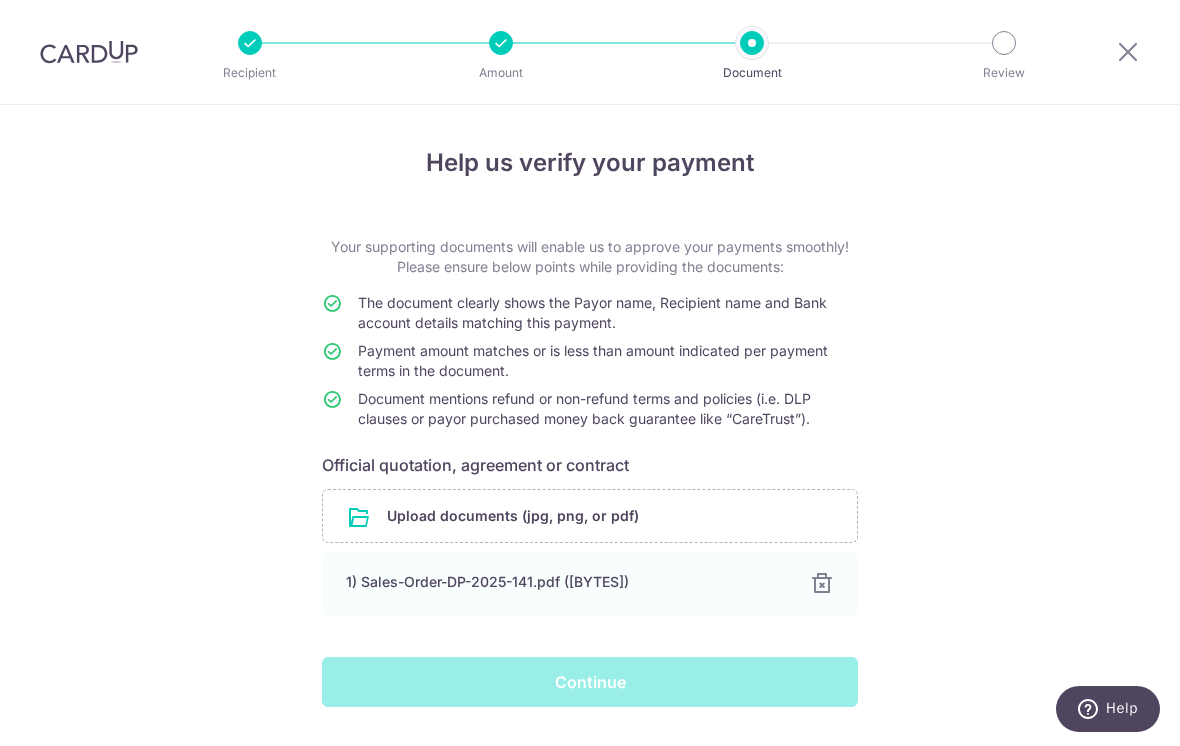 click on "Continue" at bounding box center (590, 682) 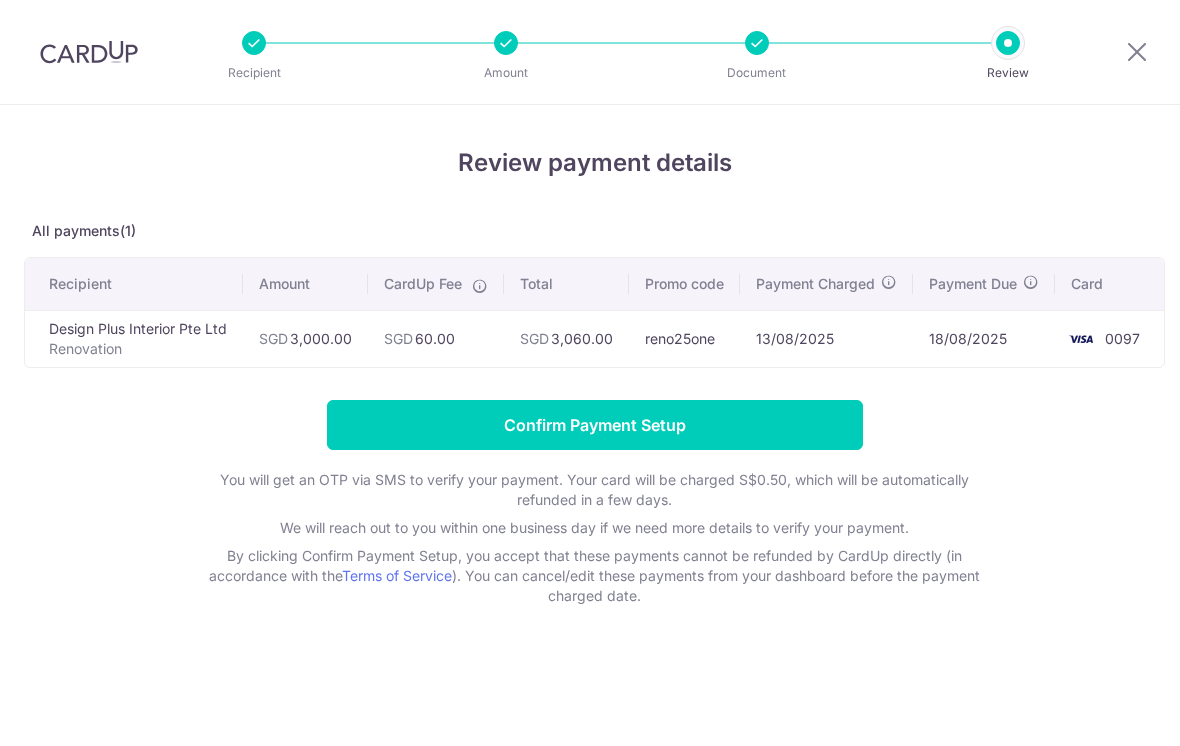 scroll, scrollTop: 0, scrollLeft: 0, axis: both 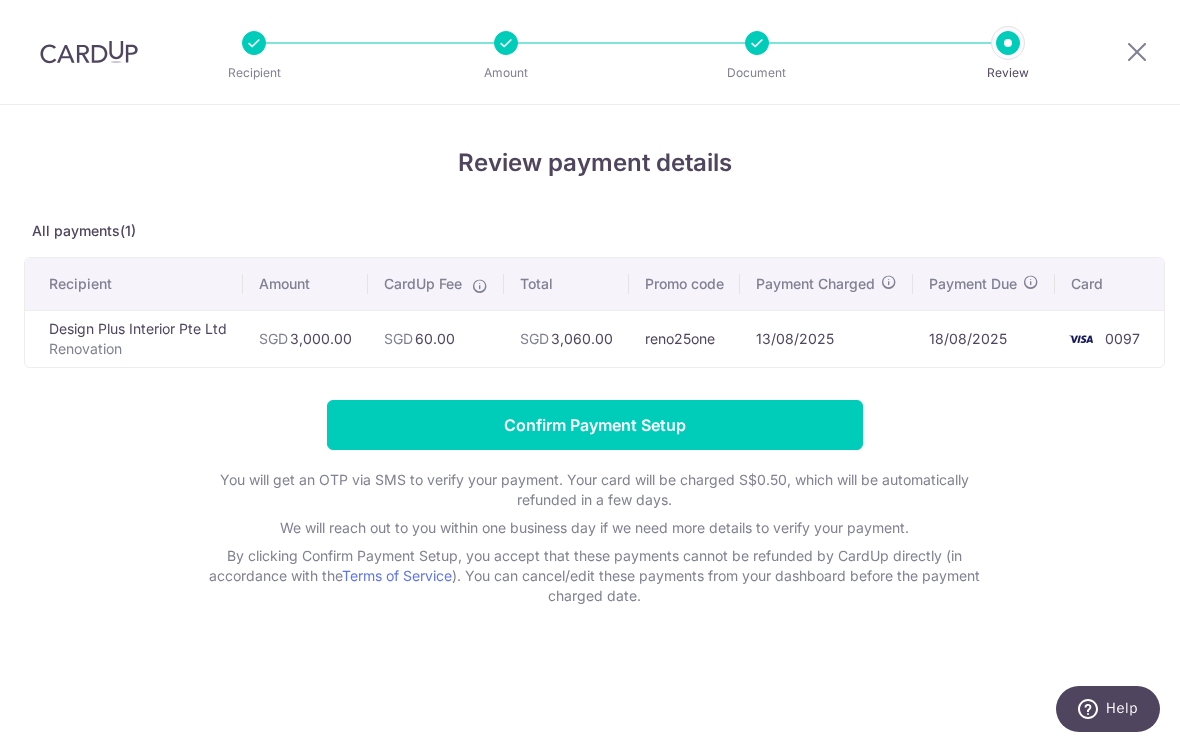 click on "Confirm Payment Setup" at bounding box center [595, 425] 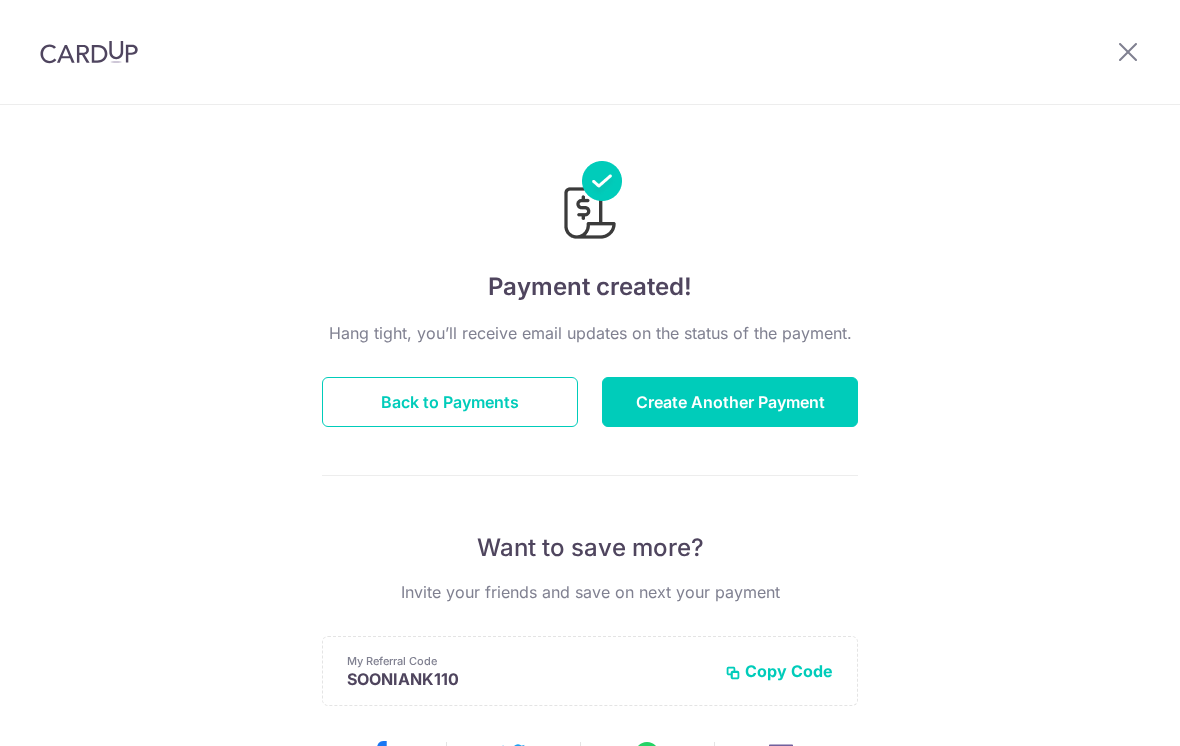 scroll, scrollTop: 0, scrollLeft: 0, axis: both 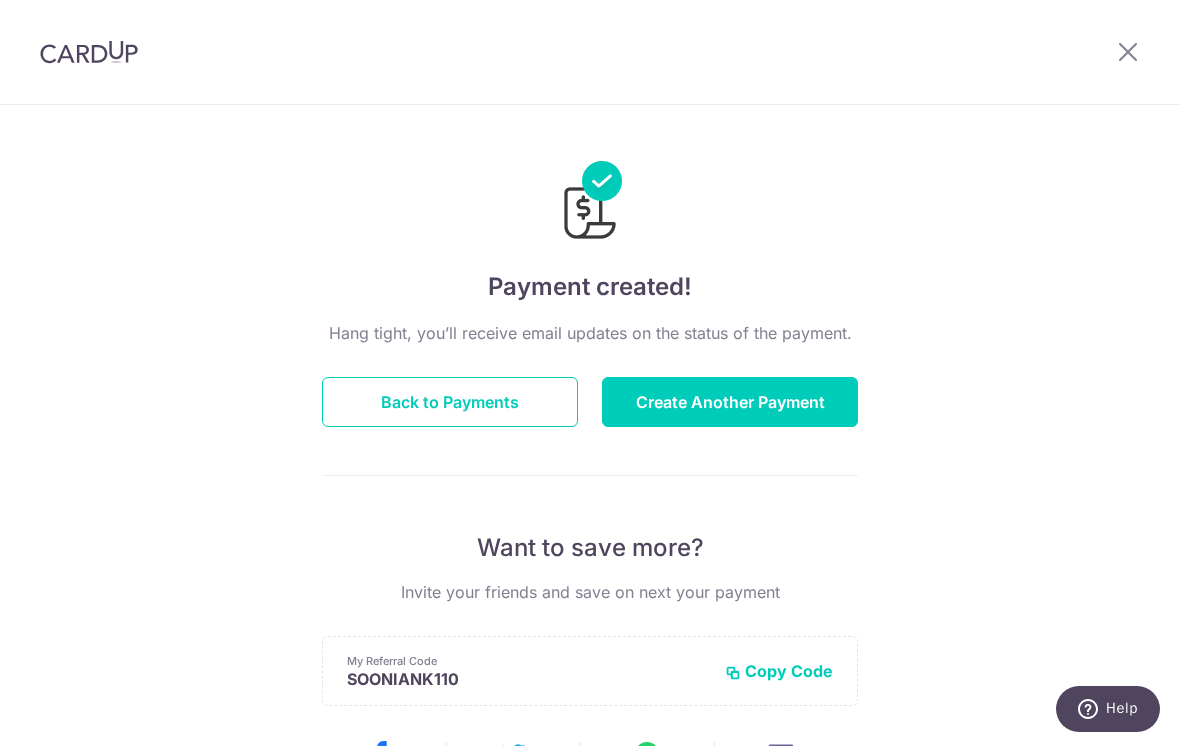 click on "Back to Payments" at bounding box center [450, 402] 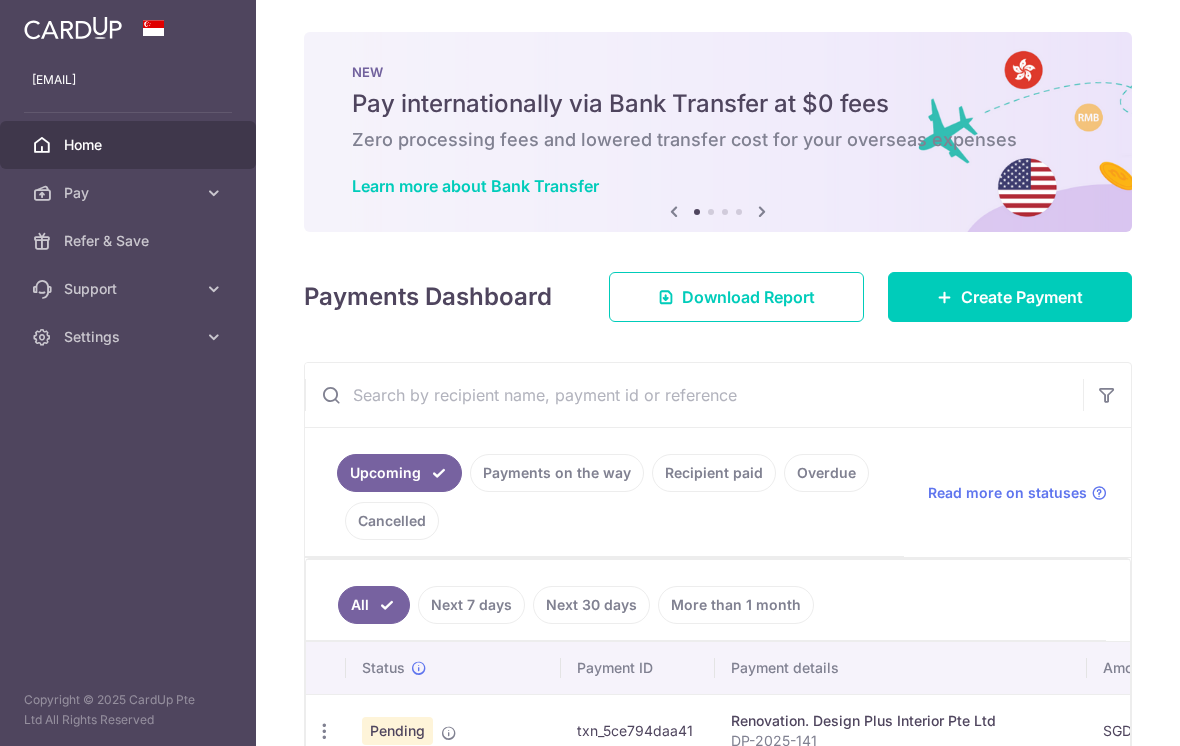 scroll, scrollTop: 0, scrollLeft: 0, axis: both 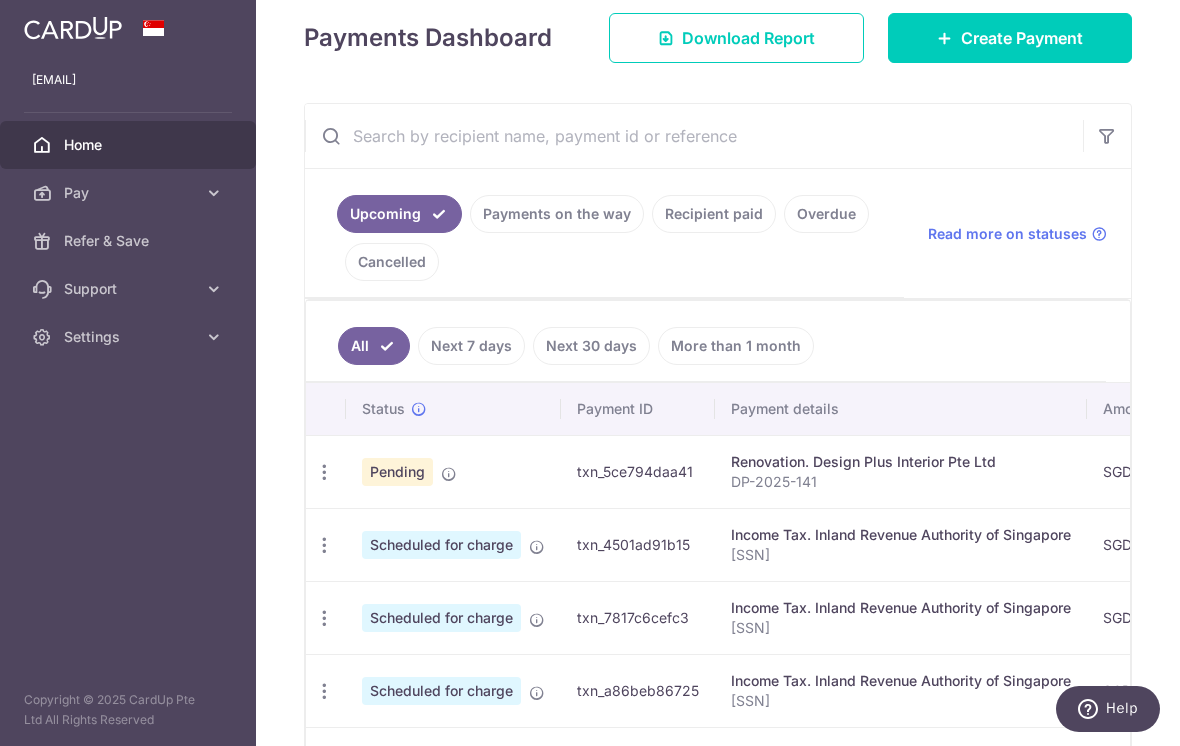 click on "DP-2025-141" at bounding box center [901, 482] 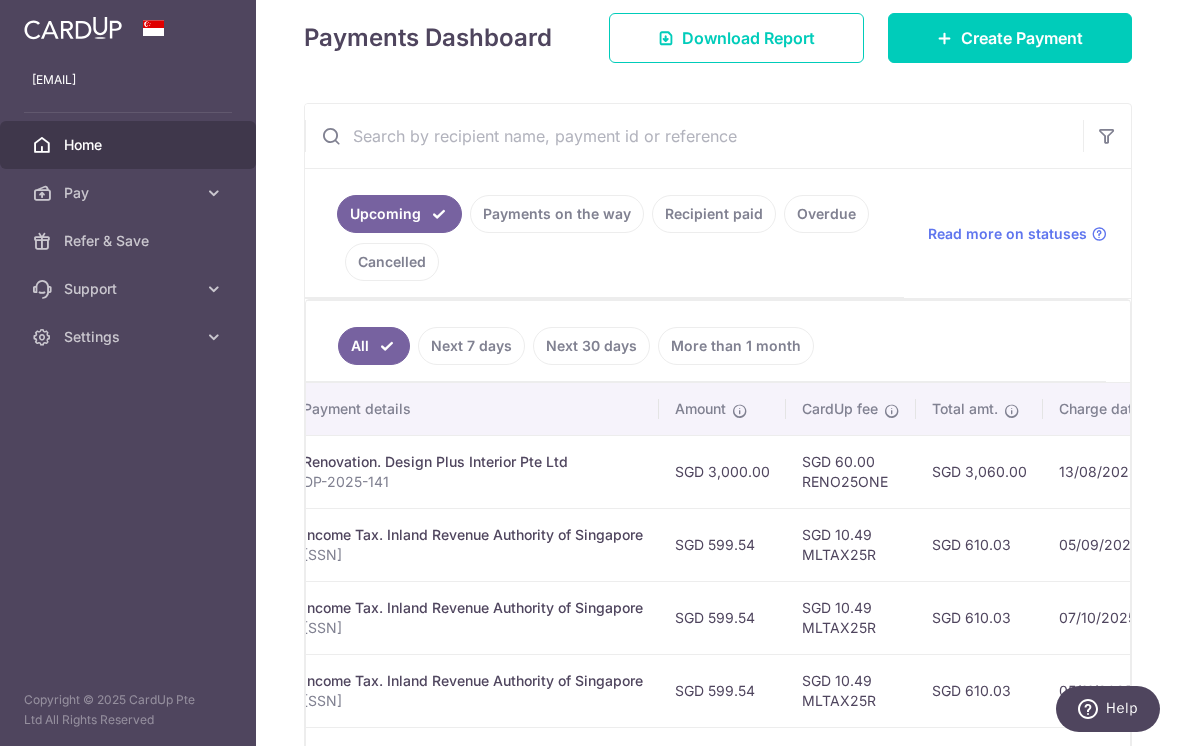 scroll, scrollTop: 0, scrollLeft: 419, axis: horizontal 